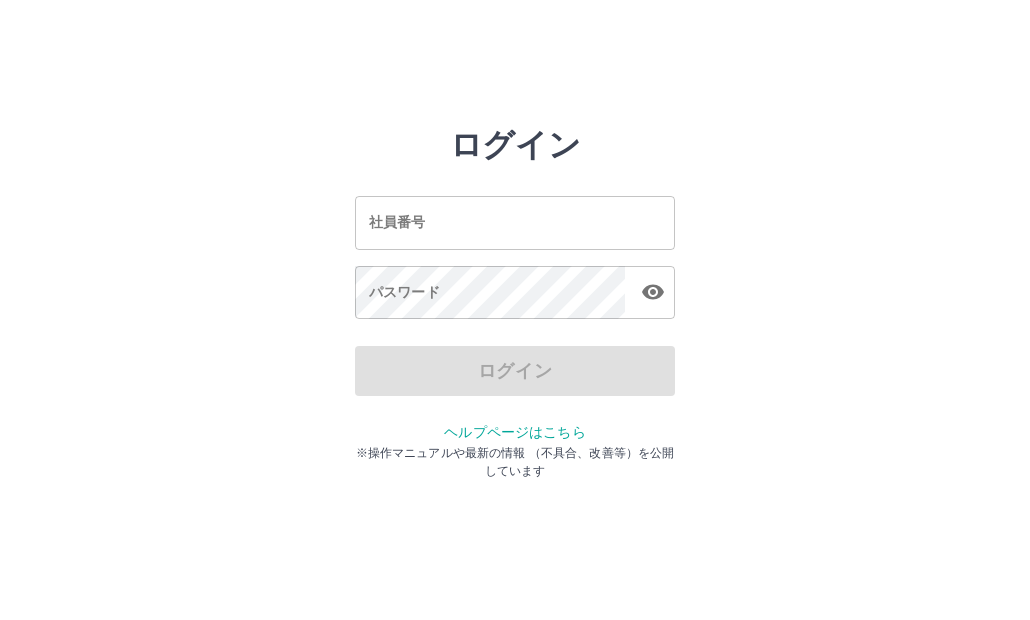 scroll, scrollTop: 0, scrollLeft: 0, axis: both 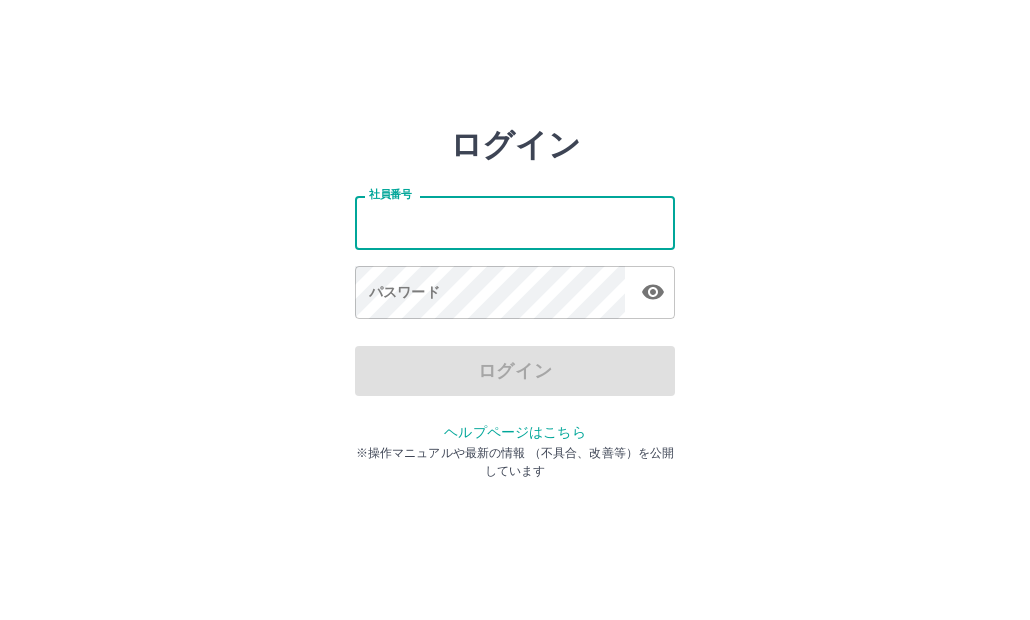 click on "社員番号" at bounding box center [515, 222] 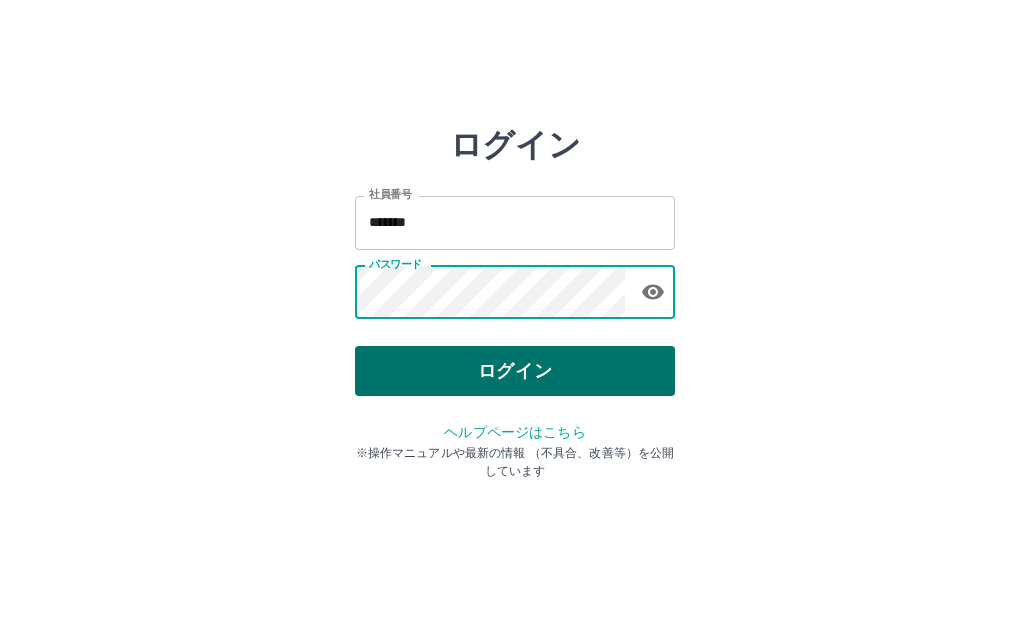 click on "ログイン" at bounding box center (515, 371) 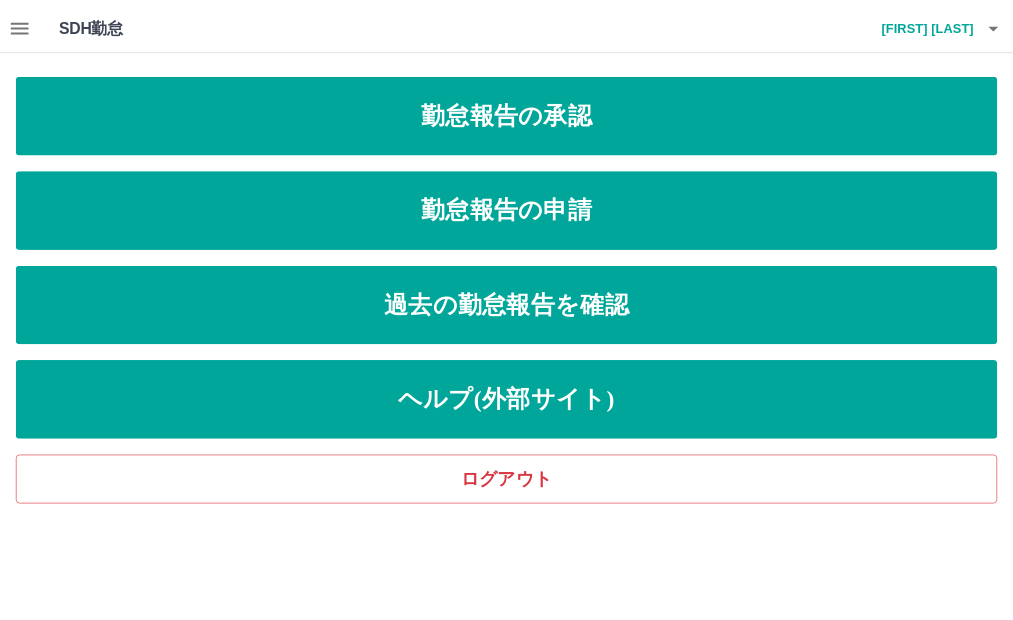 scroll, scrollTop: 0, scrollLeft: 0, axis: both 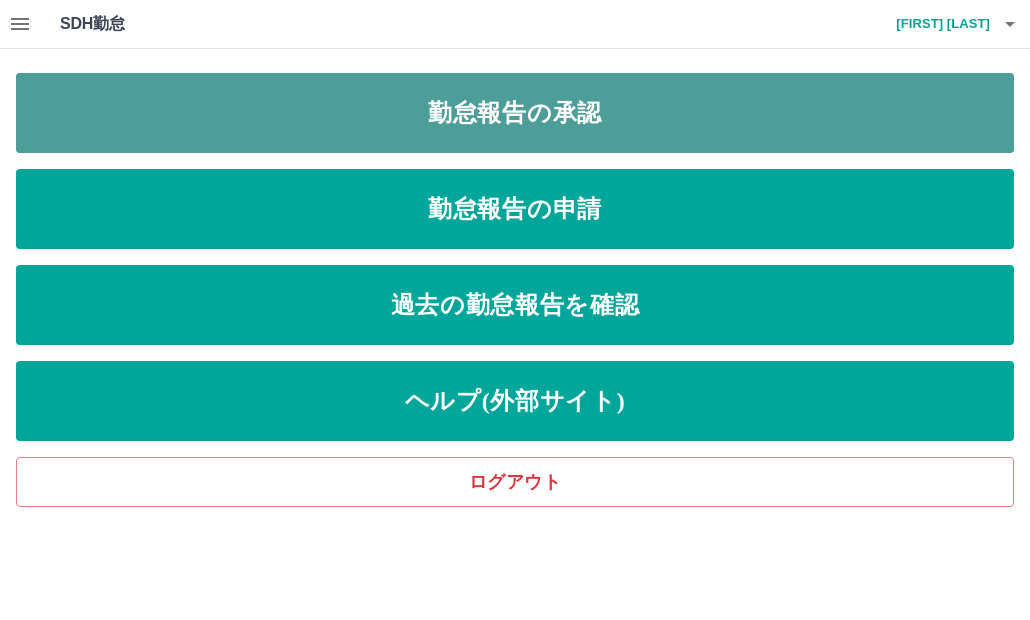 click on "勤怠報告の承認" at bounding box center (515, 113) 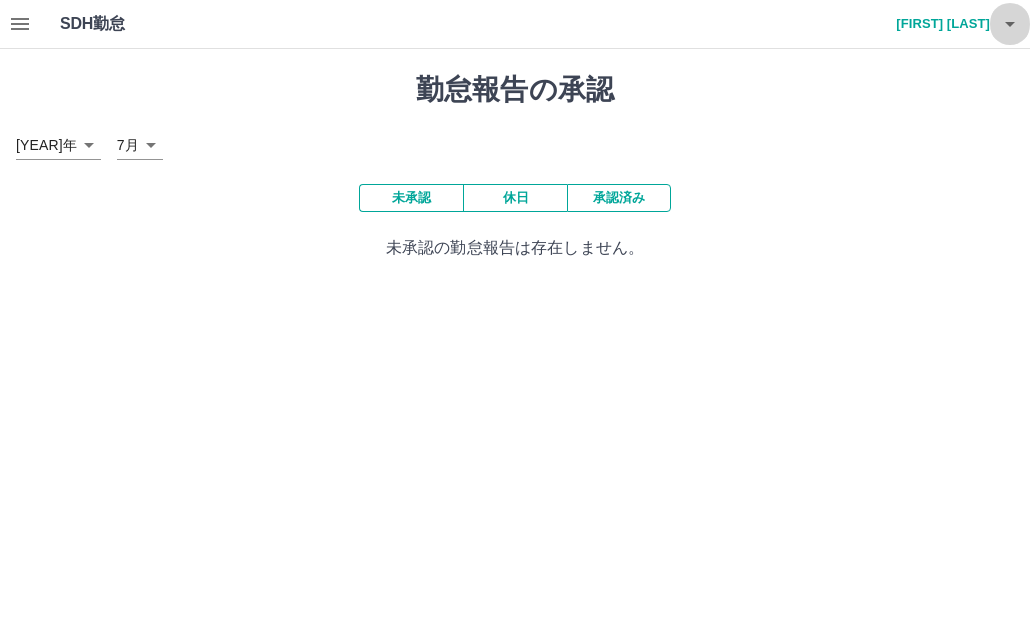 click at bounding box center (1010, 24) 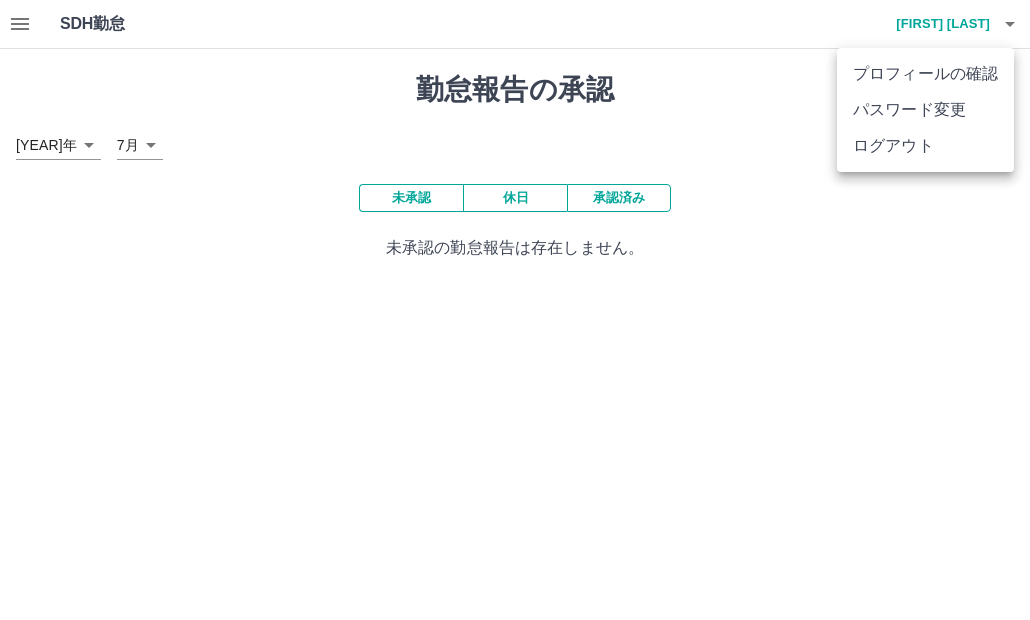 click at bounding box center (515, 310) 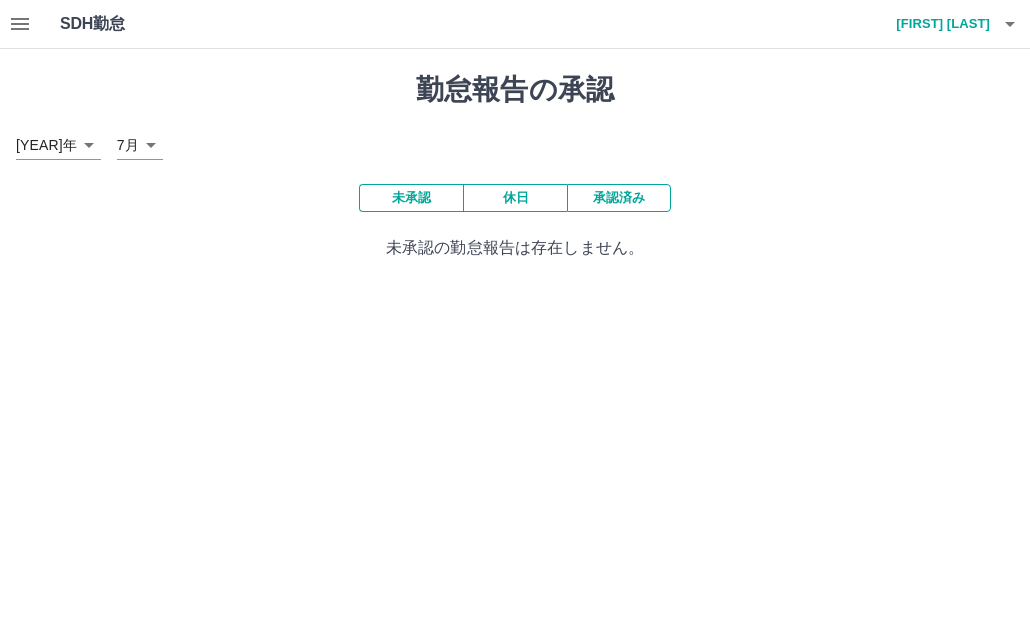 click at bounding box center [1010, 24] 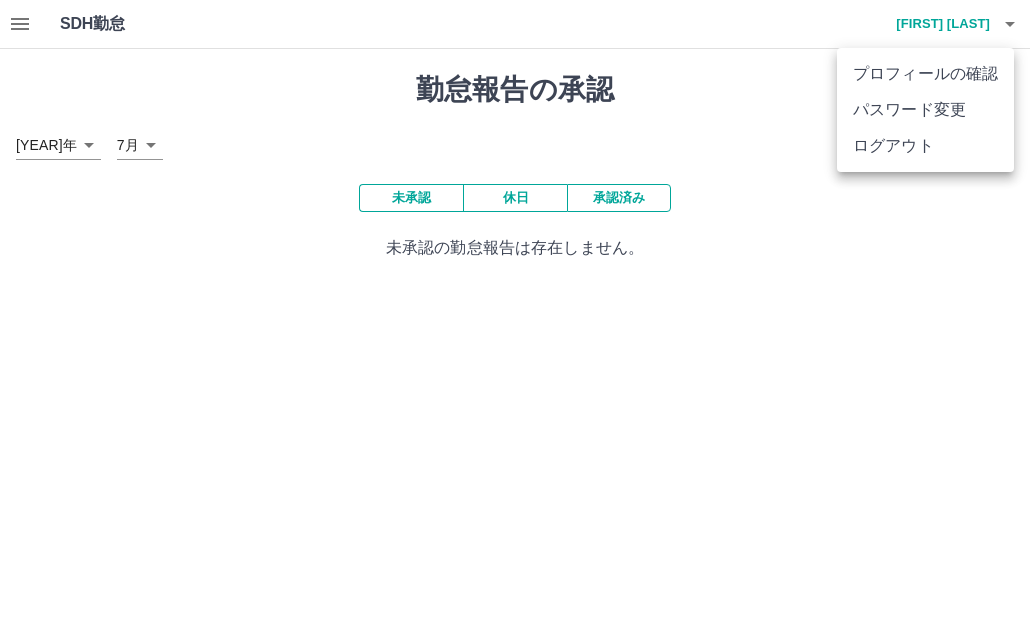 drag, startPoint x: 907, startPoint y: 261, endPoint x: 469, endPoint y: 43, distance: 489.2525 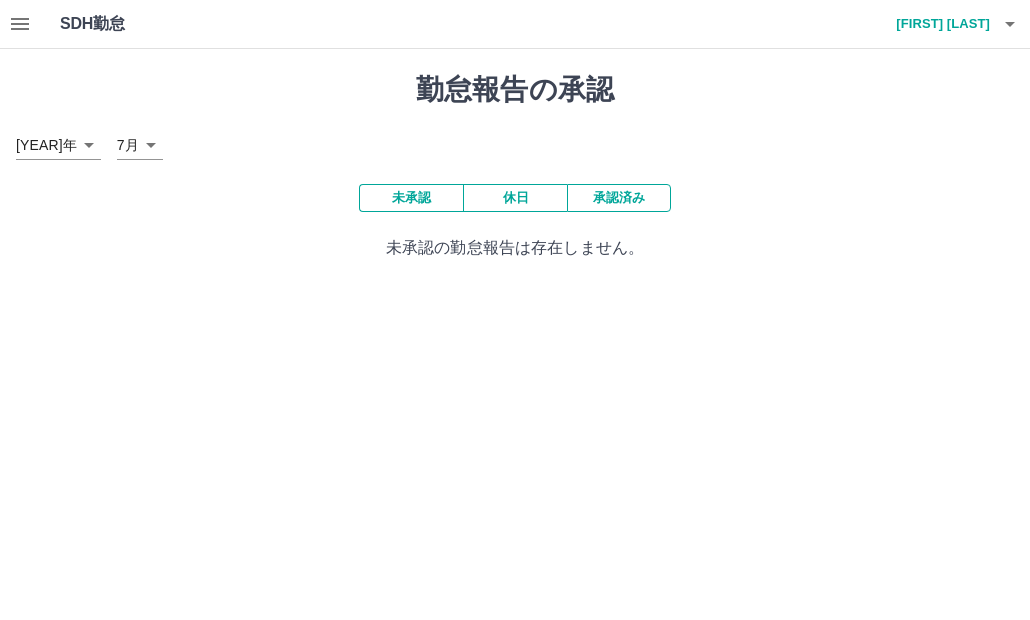 click at bounding box center (20, 24) 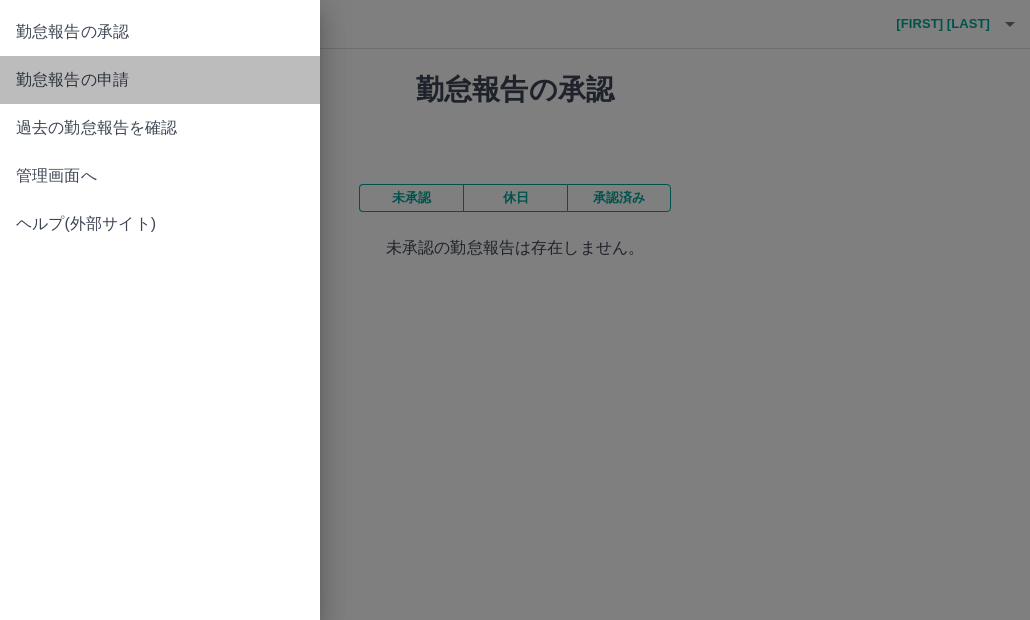 click on "勤怠報告の申請" at bounding box center [160, 32] 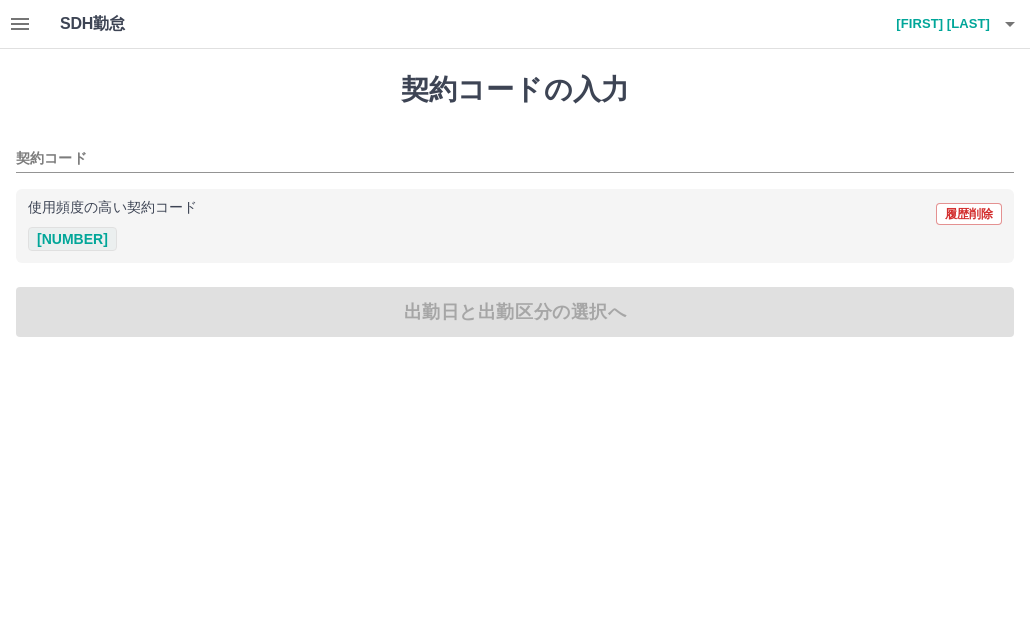 click on "42963009" at bounding box center (72, 239) 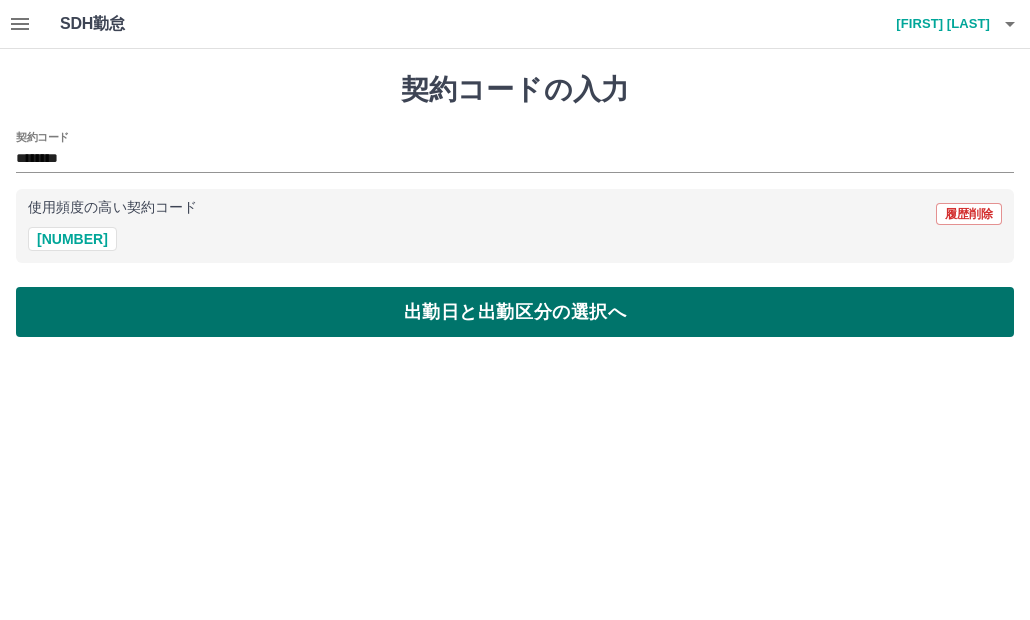 click on "[ACTION]" at bounding box center (515, 312) 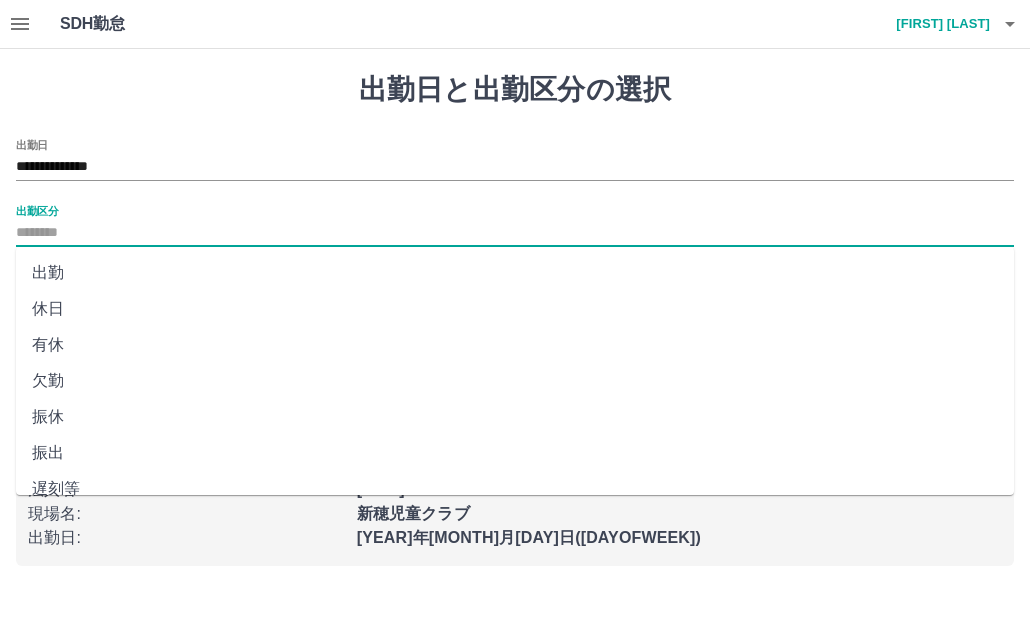 click on "[LABEL]" at bounding box center [515, 233] 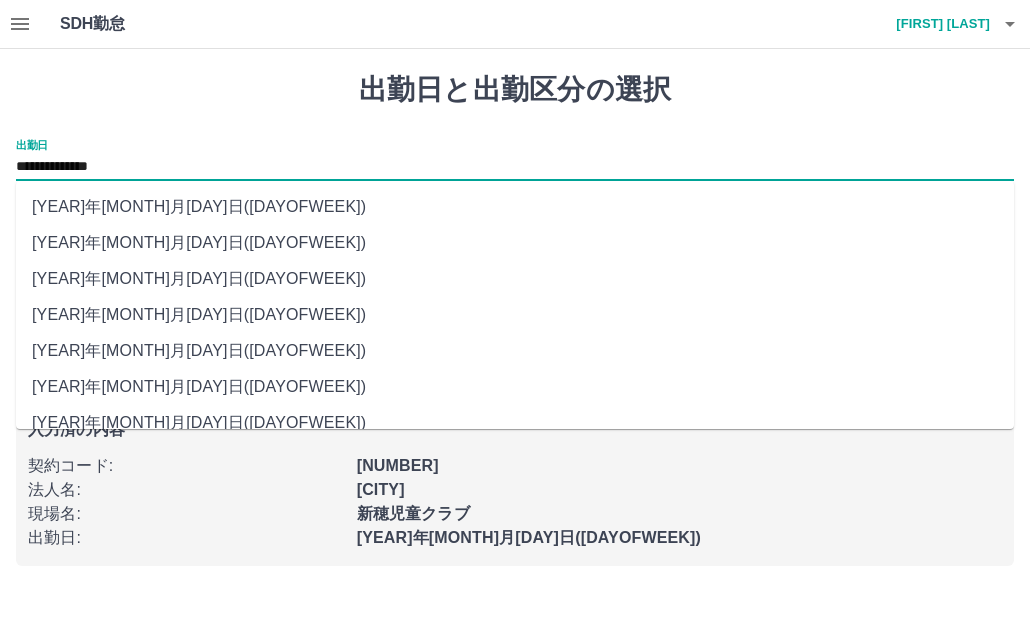 click on "**********" at bounding box center (515, 167) 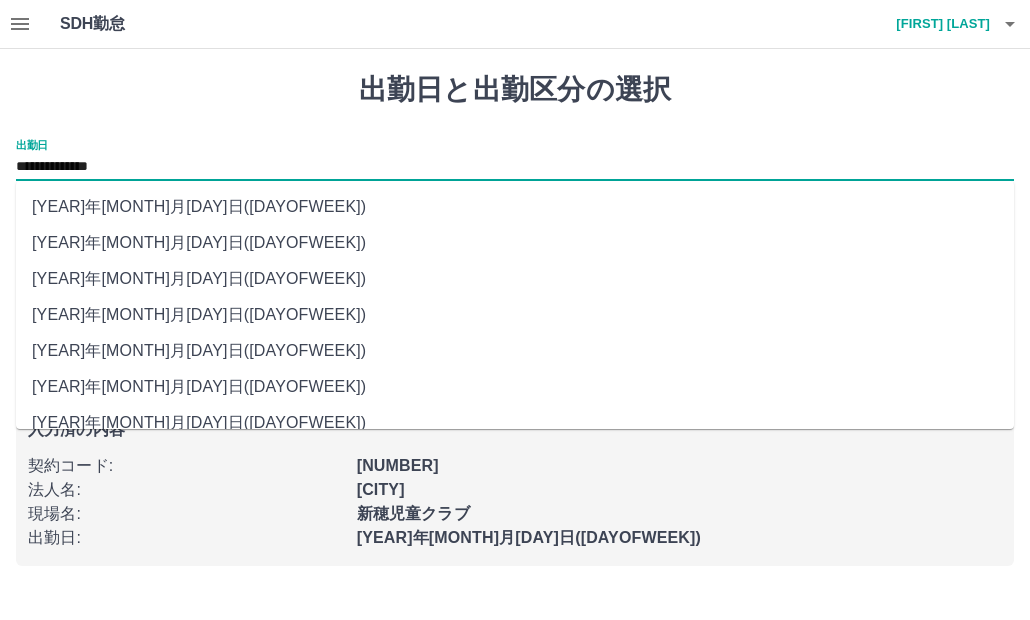 click on "2025年06月30日(月)" at bounding box center [515, 279] 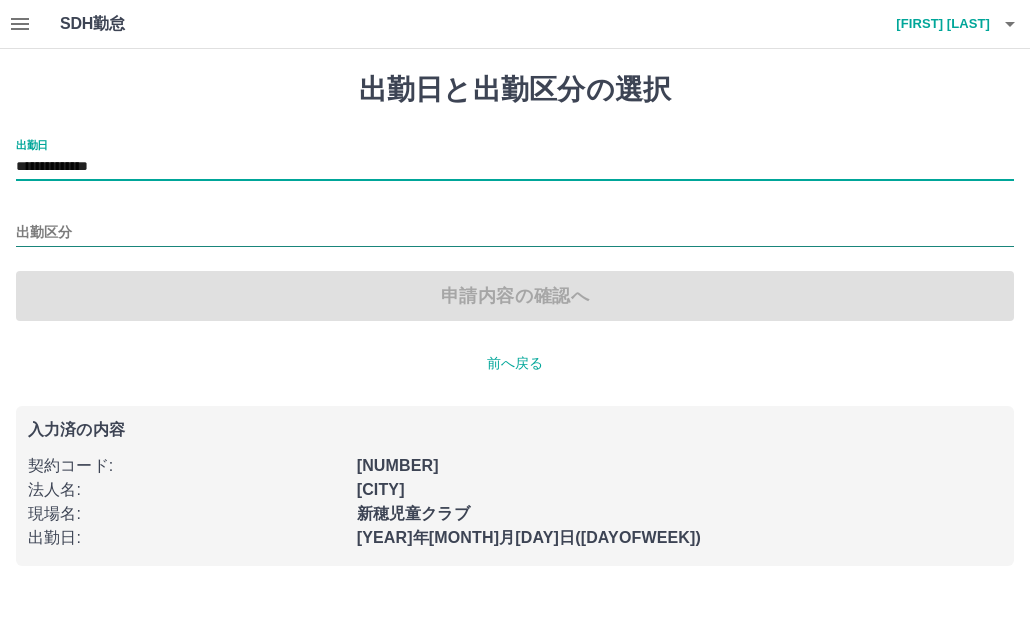click on "[LABEL]" at bounding box center [515, 233] 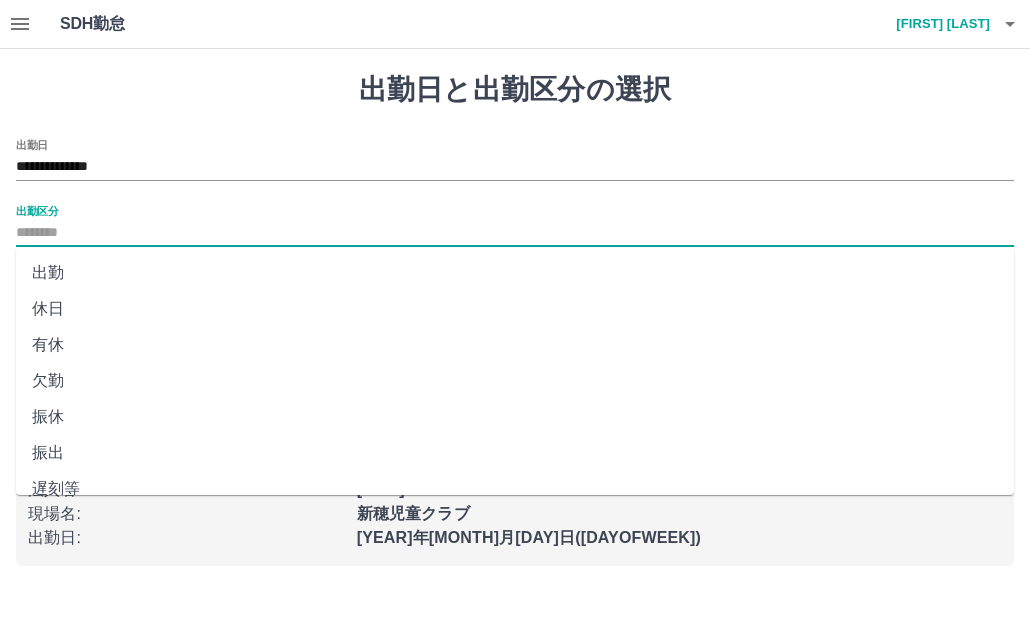 click on "[CATEGORY]" at bounding box center (515, 273) 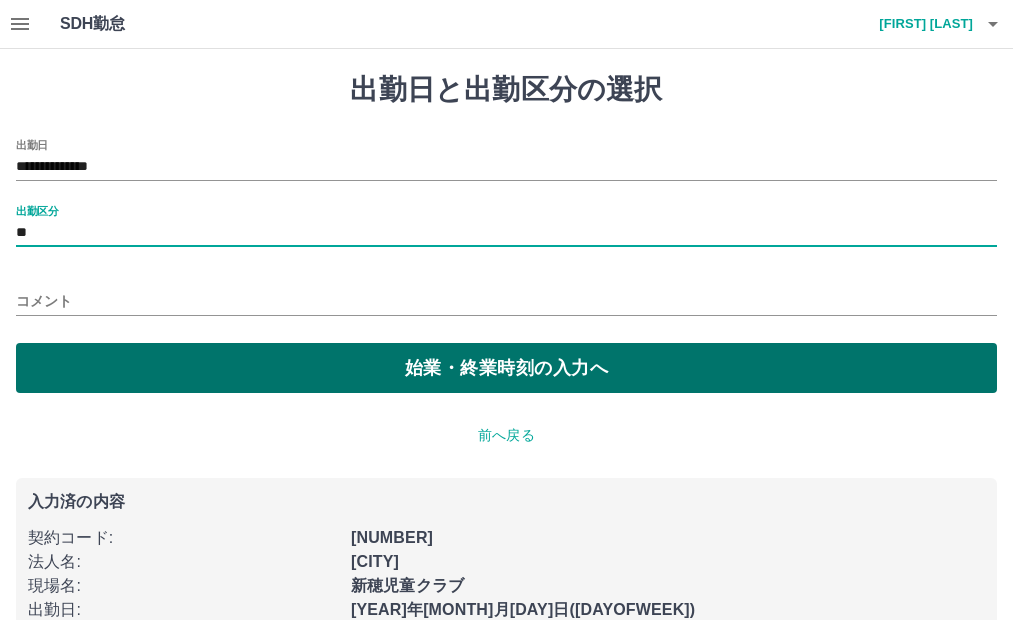 click on "[ACTION]" at bounding box center (506, 368) 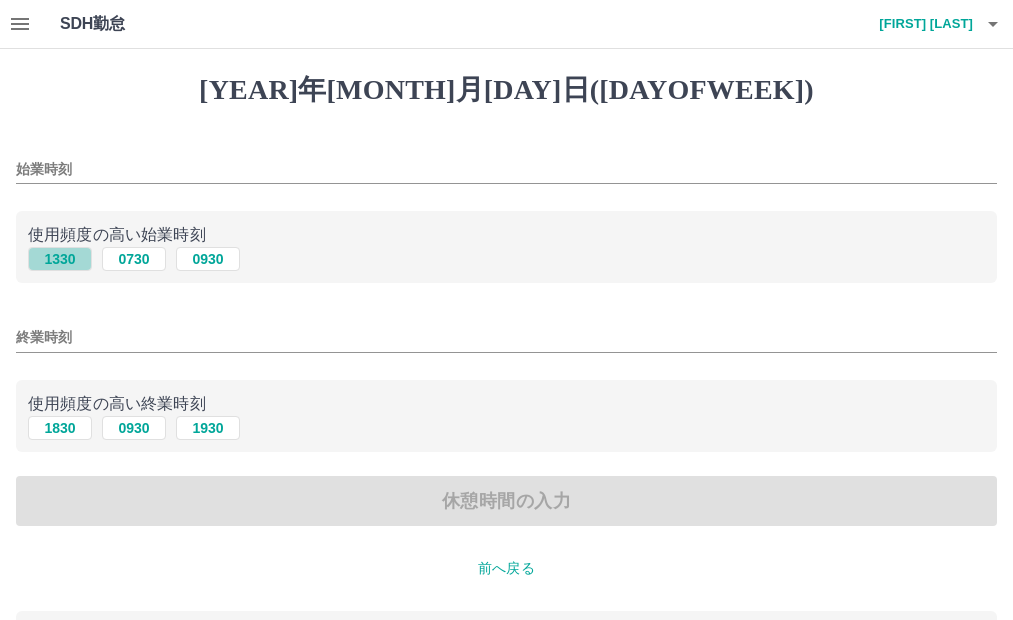 click on "[TIME]" at bounding box center (60, 259) 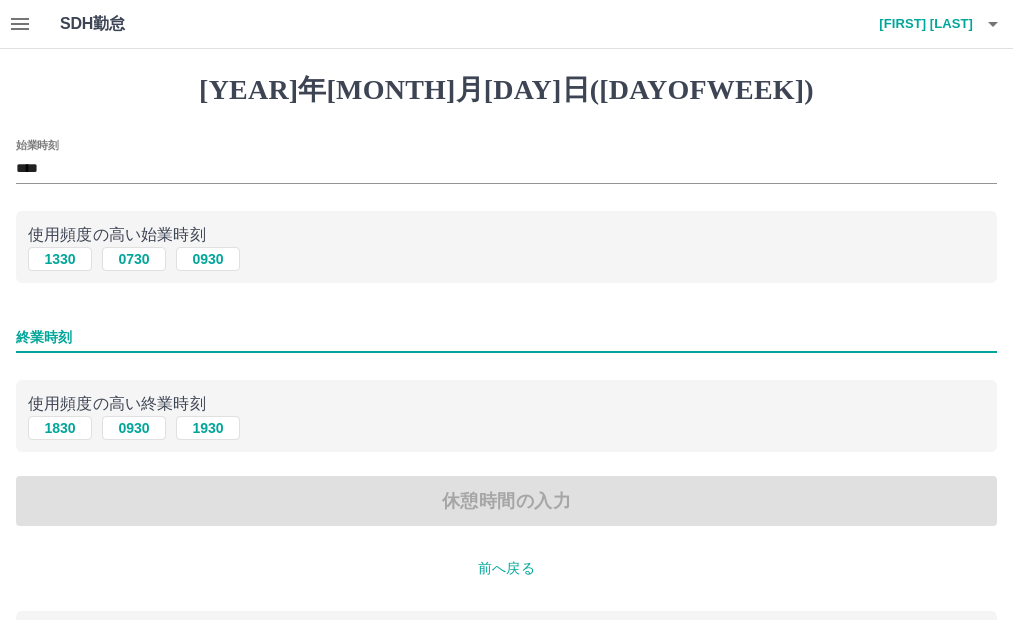 click on "[LABEL]" at bounding box center (506, 337) 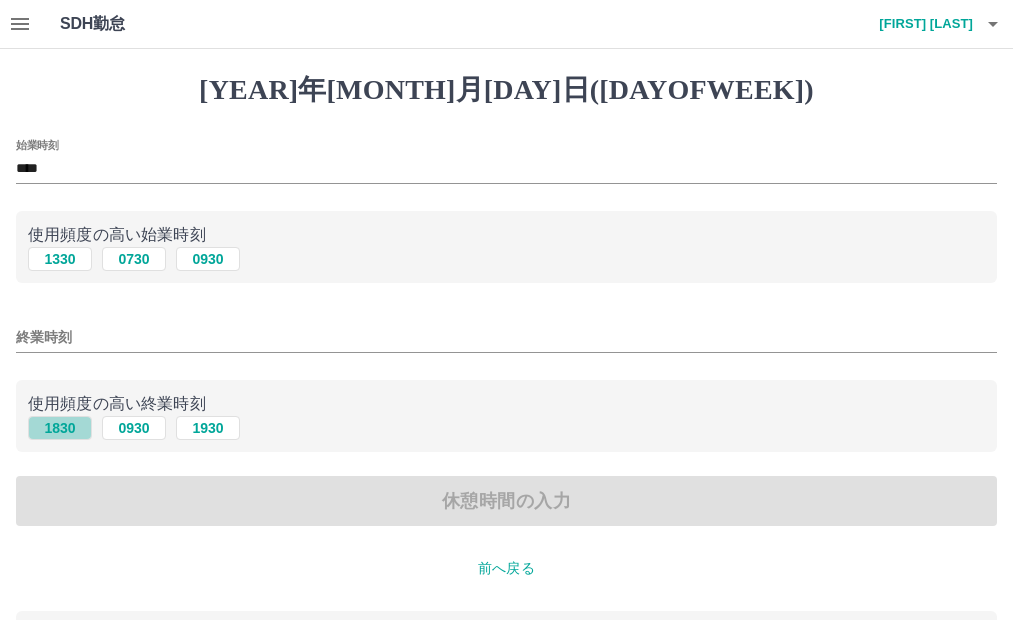 click on "[TIME]" at bounding box center (60, 259) 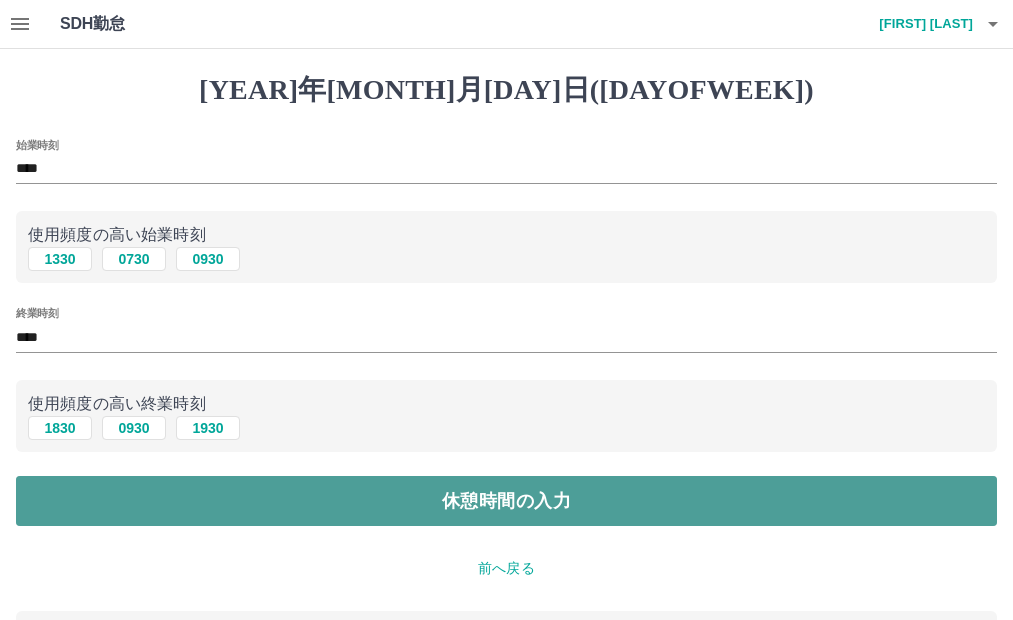 click on "[ACTION]" at bounding box center [506, 501] 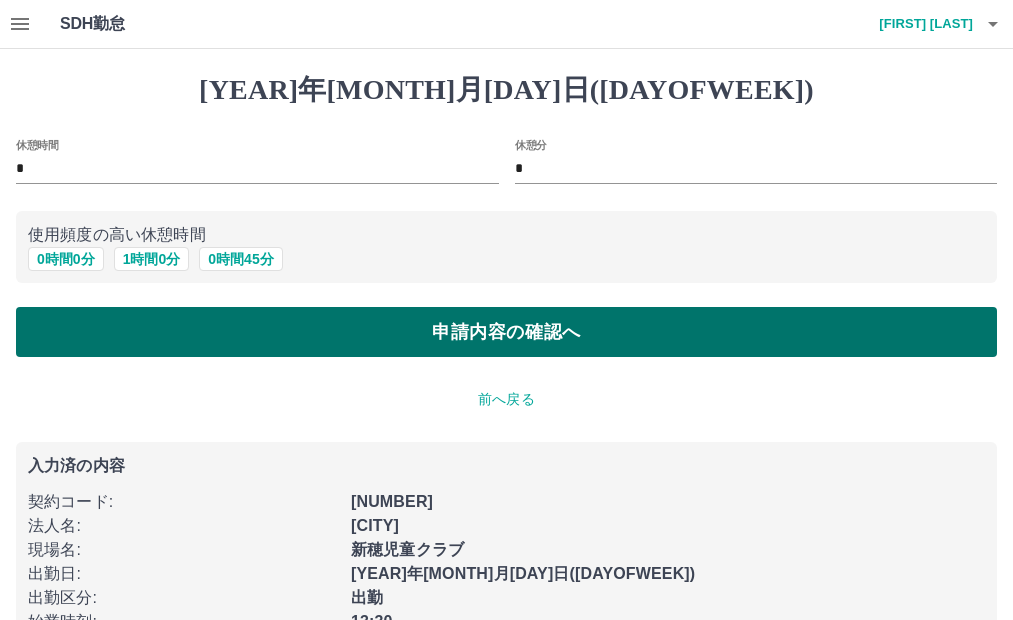 click on "申請内容の確認へ" at bounding box center [506, 332] 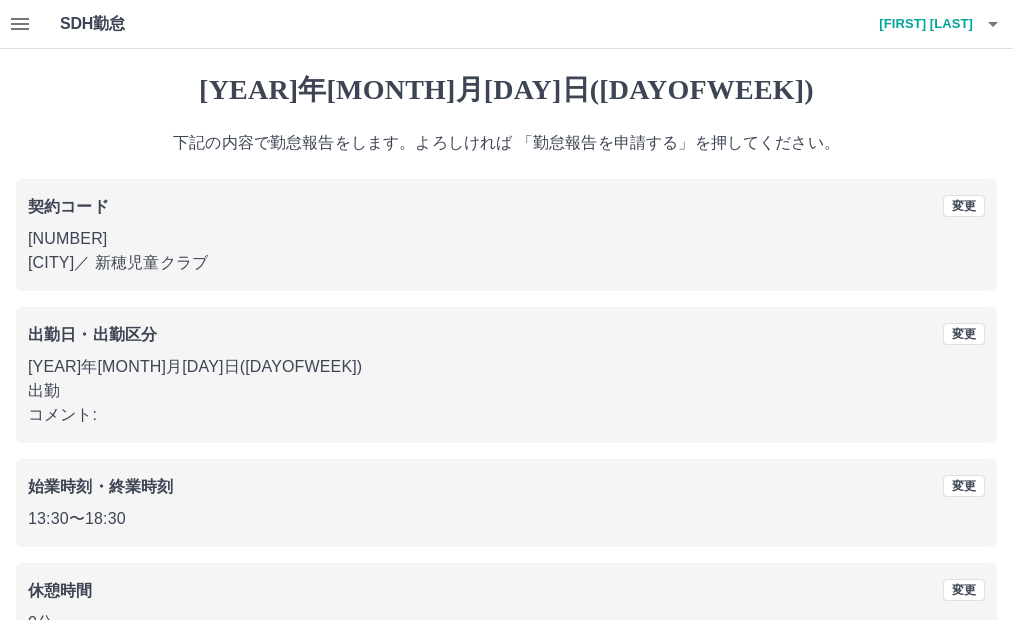 scroll, scrollTop: 129, scrollLeft: 0, axis: vertical 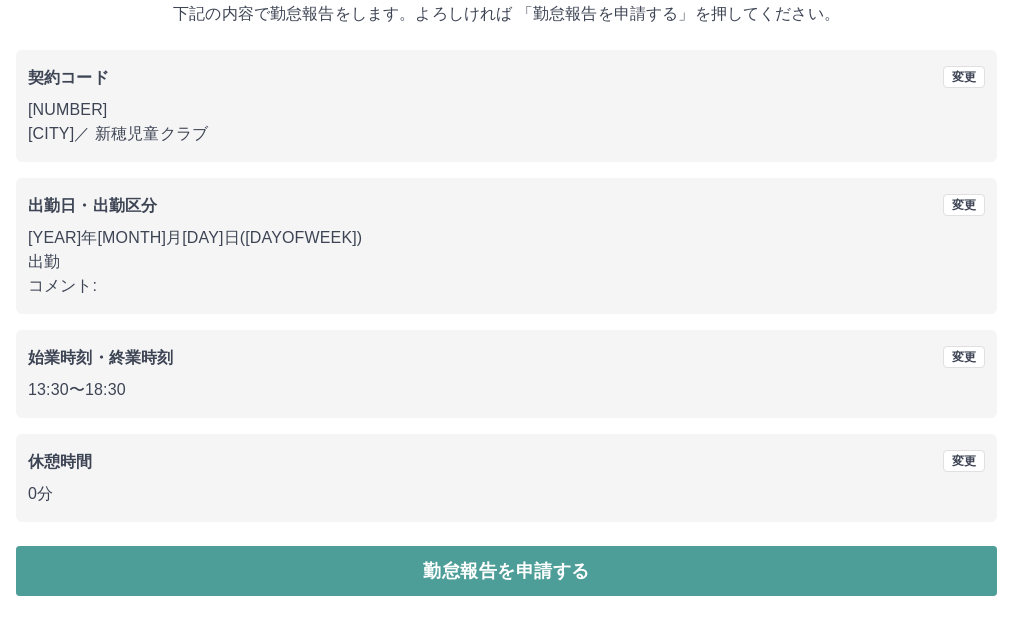 drag, startPoint x: 543, startPoint y: 570, endPoint x: 549, endPoint y: 545, distance: 25.70992 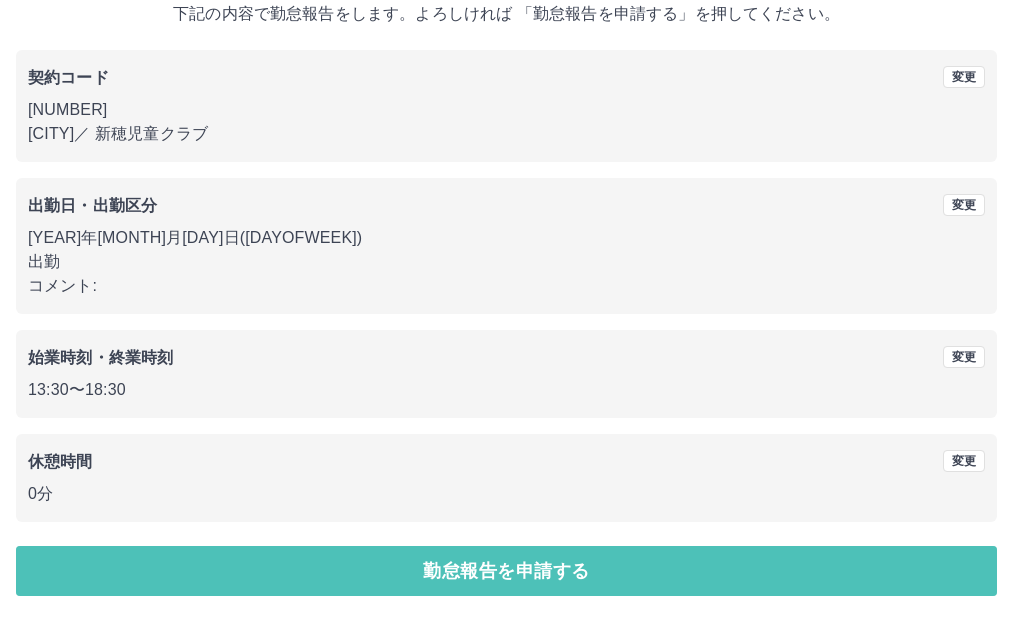 click on "[ACTION]" at bounding box center (506, 571) 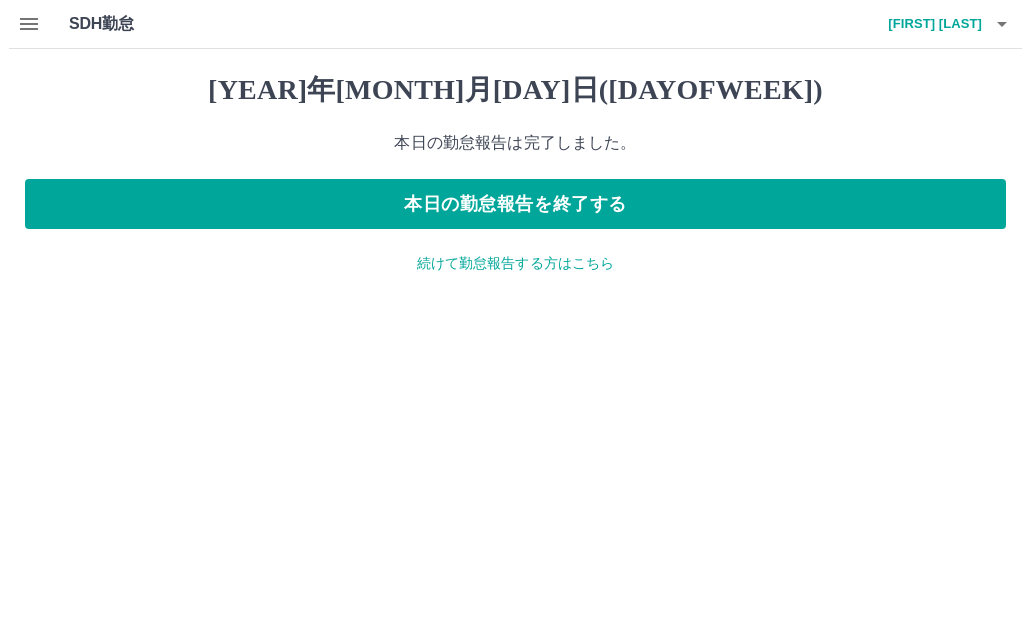 scroll, scrollTop: 0, scrollLeft: 0, axis: both 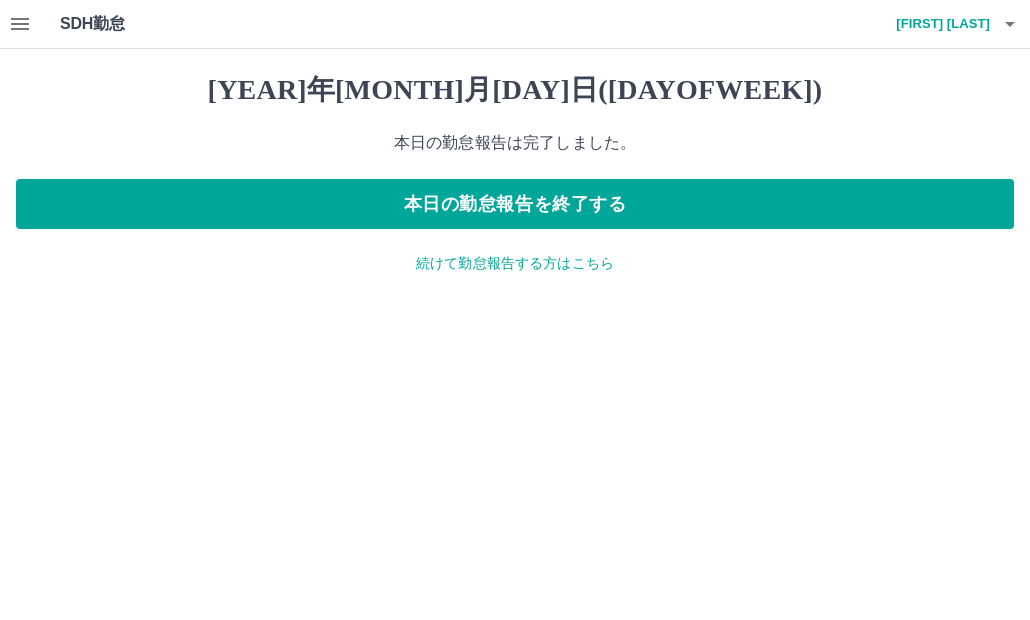 click at bounding box center (1010, 24) 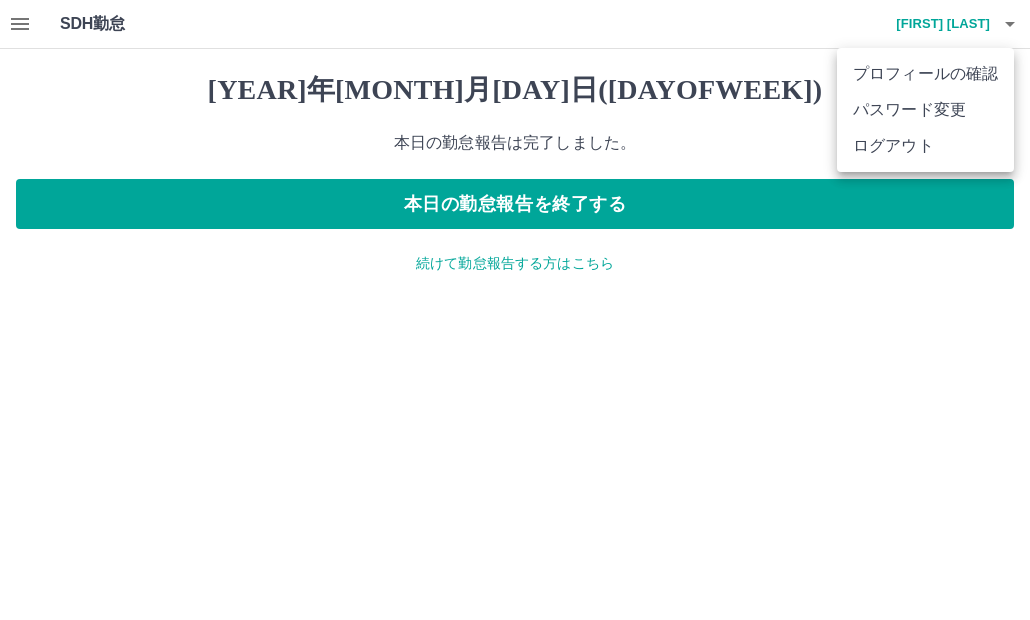 click on "[ACTION]" at bounding box center (925, 146) 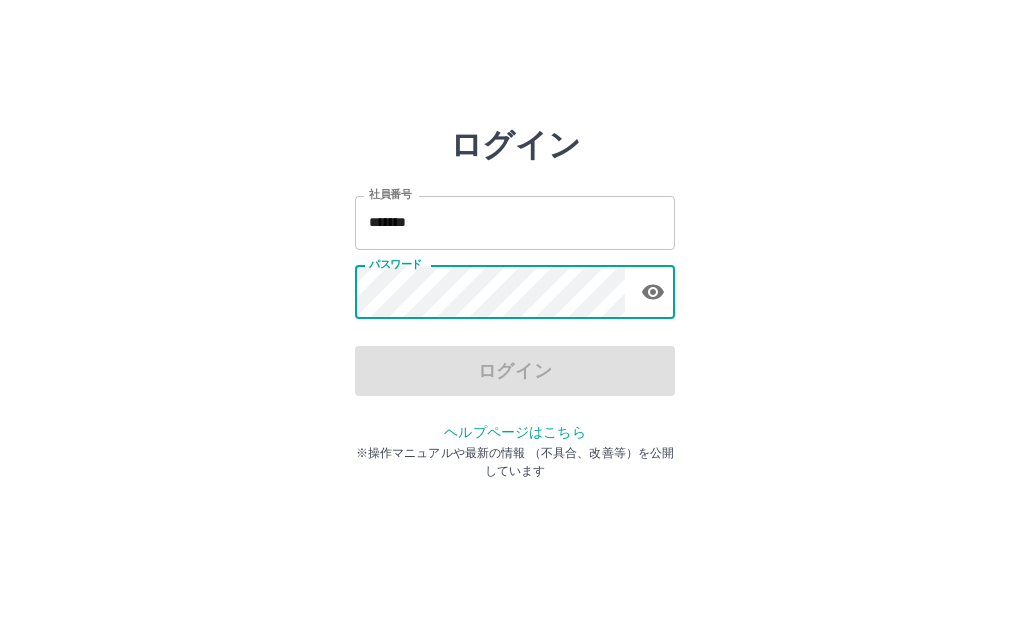 scroll, scrollTop: 0, scrollLeft: 0, axis: both 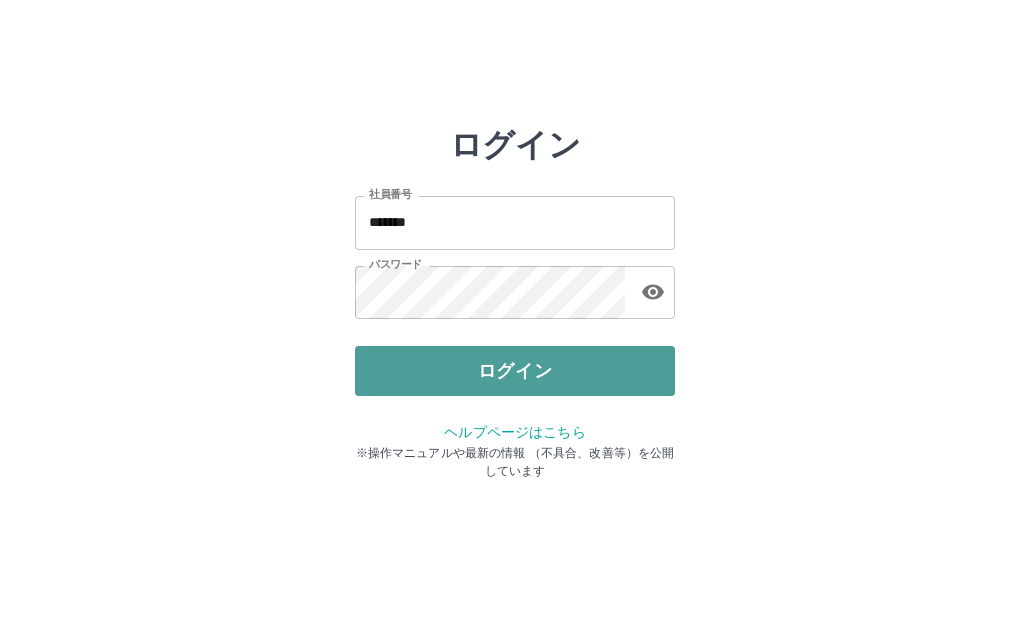 click on "ログイン" at bounding box center (515, 371) 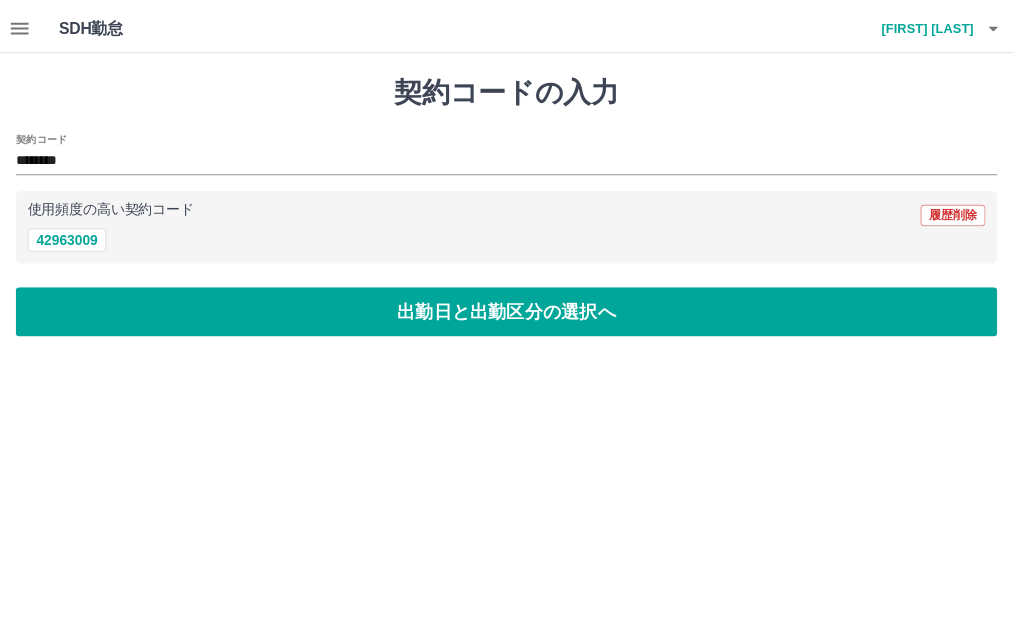 scroll, scrollTop: 0, scrollLeft: 0, axis: both 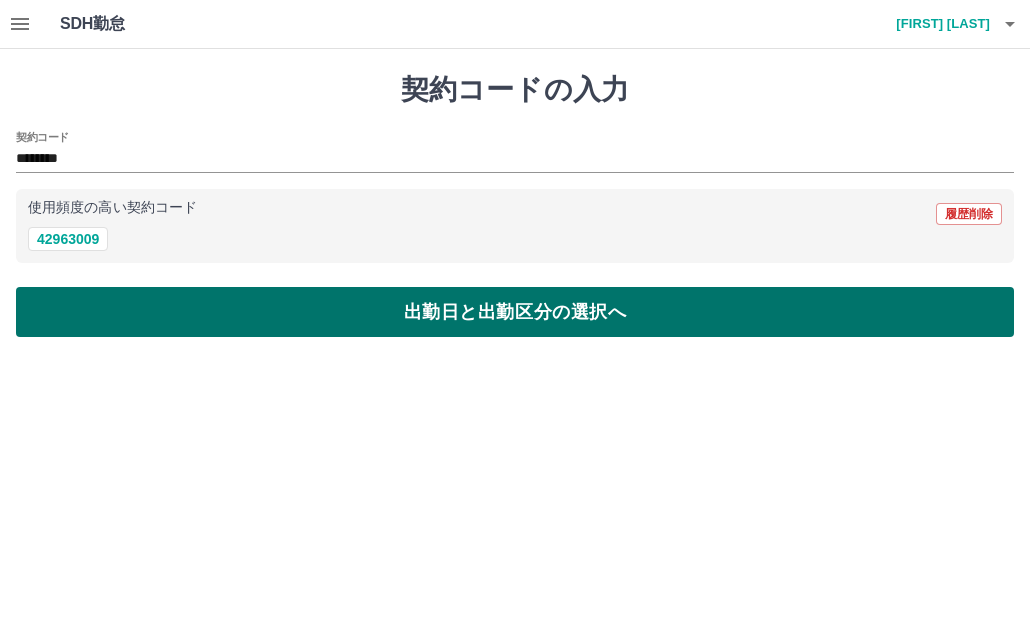 click on "出勤日と出勤区分の選択へ" at bounding box center [515, 312] 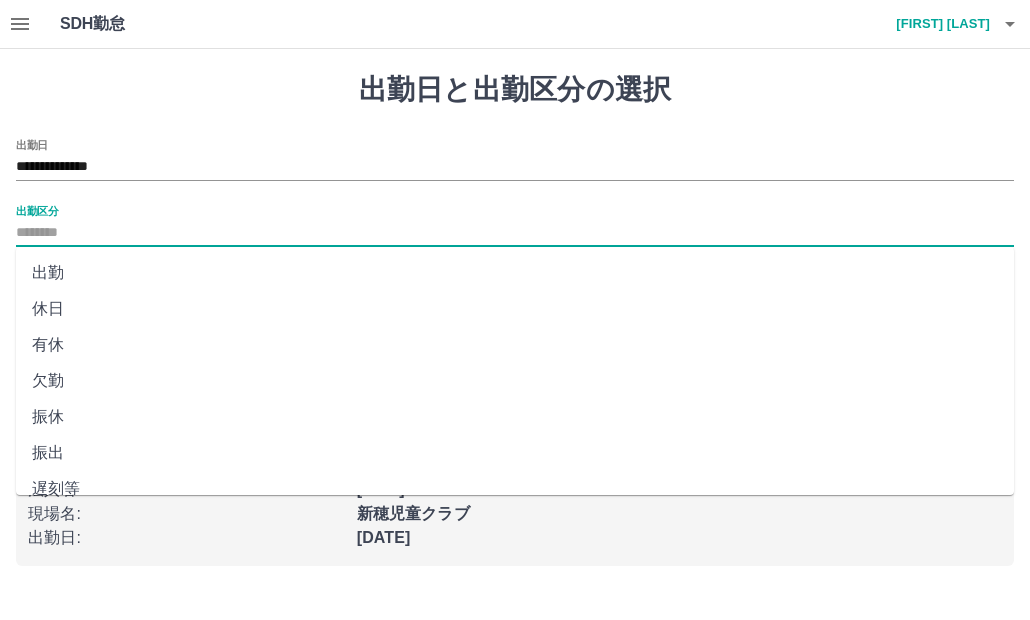 click on "出勤区分" at bounding box center [515, 233] 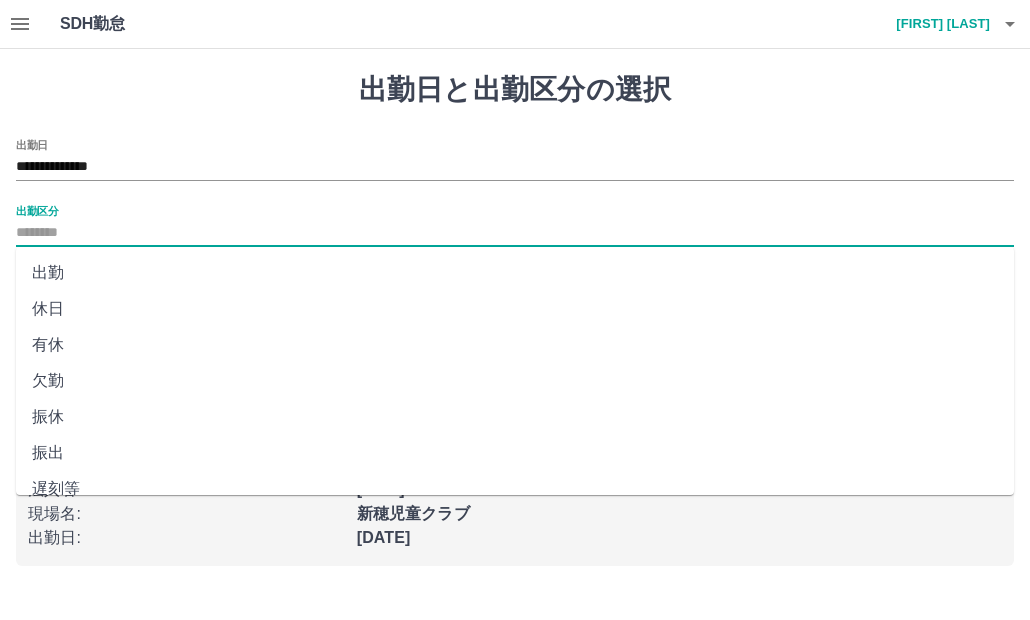 click on "出勤" at bounding box center (515, 273) 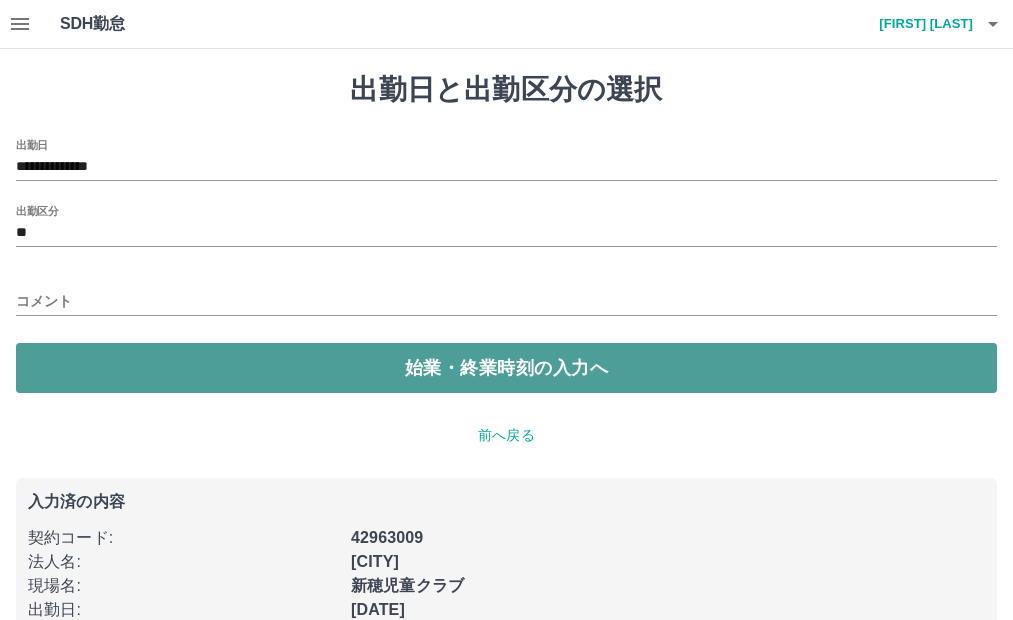 click on "始業・終業時刻の入力へ" at bounding box center [506, 368] 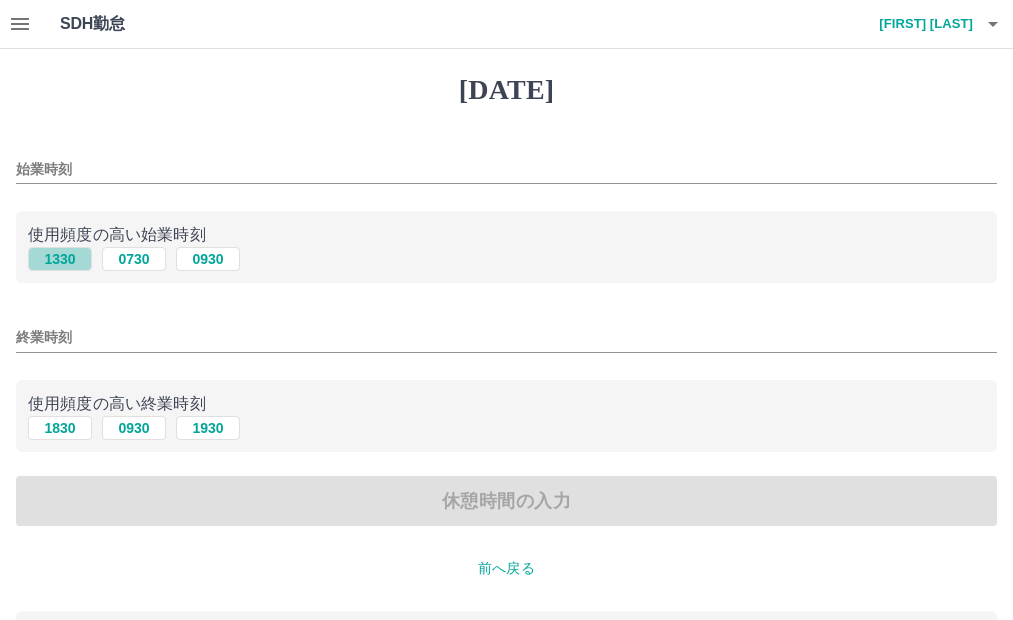 click on "[HOUR][MINUTE]" at bounding box center (60, 259) 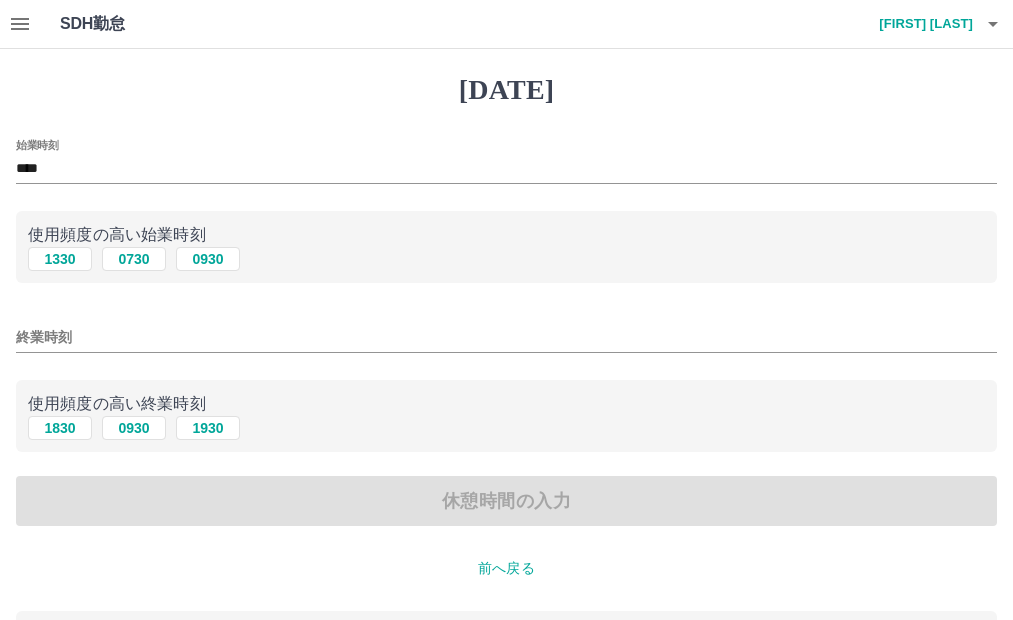 click on "終業時刻" at bounding box center [506, 337] 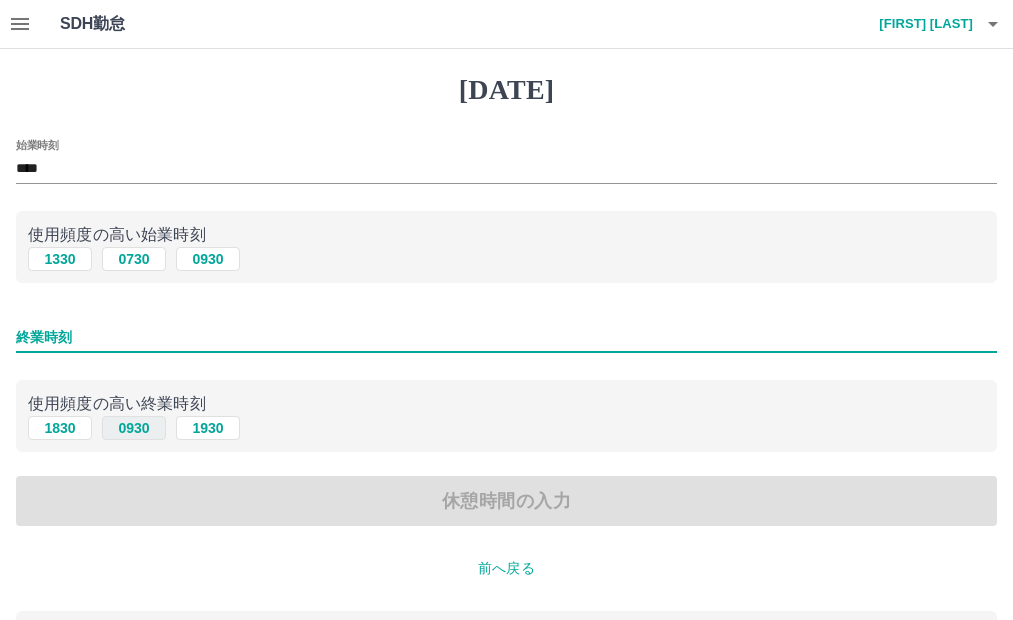 drag, startPoint x: 75, startPoint y: 425, endPoint x: 102, endPoint y: 420, distance: 27.45906 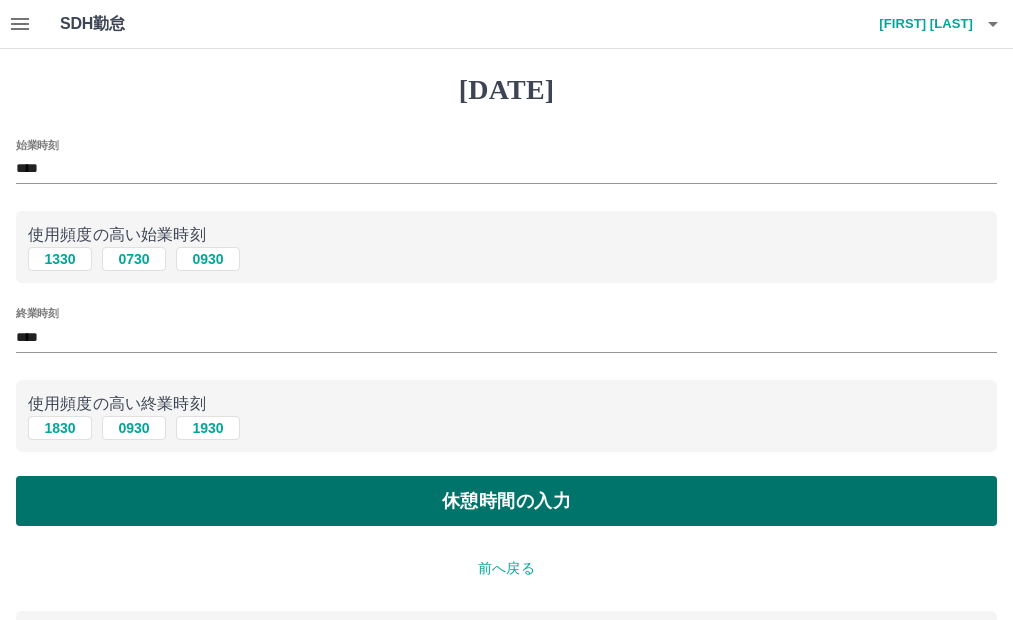 click on "休憩時間の入力" at bounding box center (506, 501) 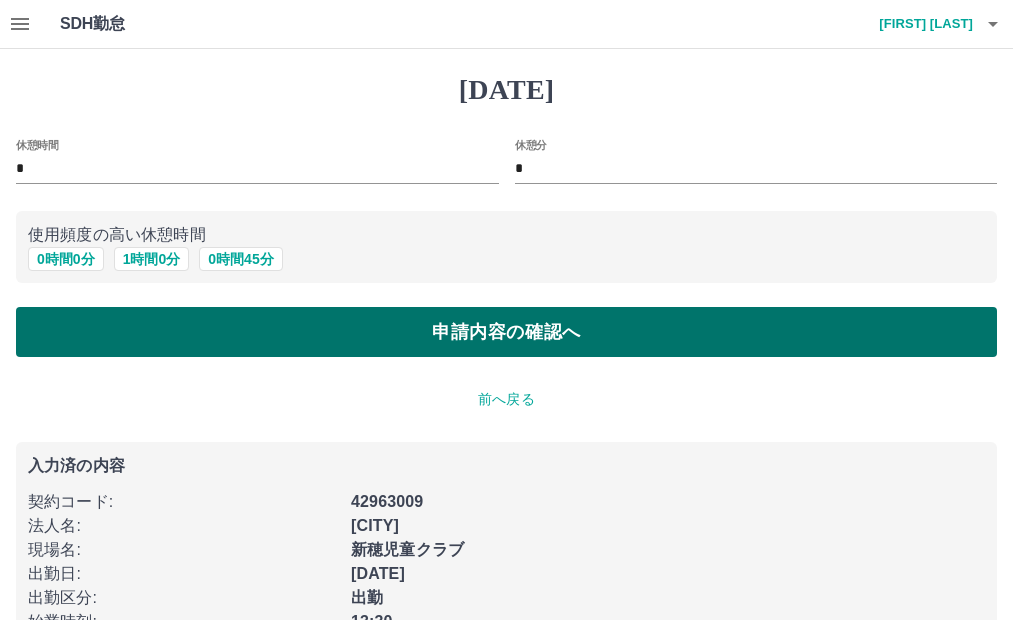 click on "申請内容の確認へ" at bounding box center (506, 332) 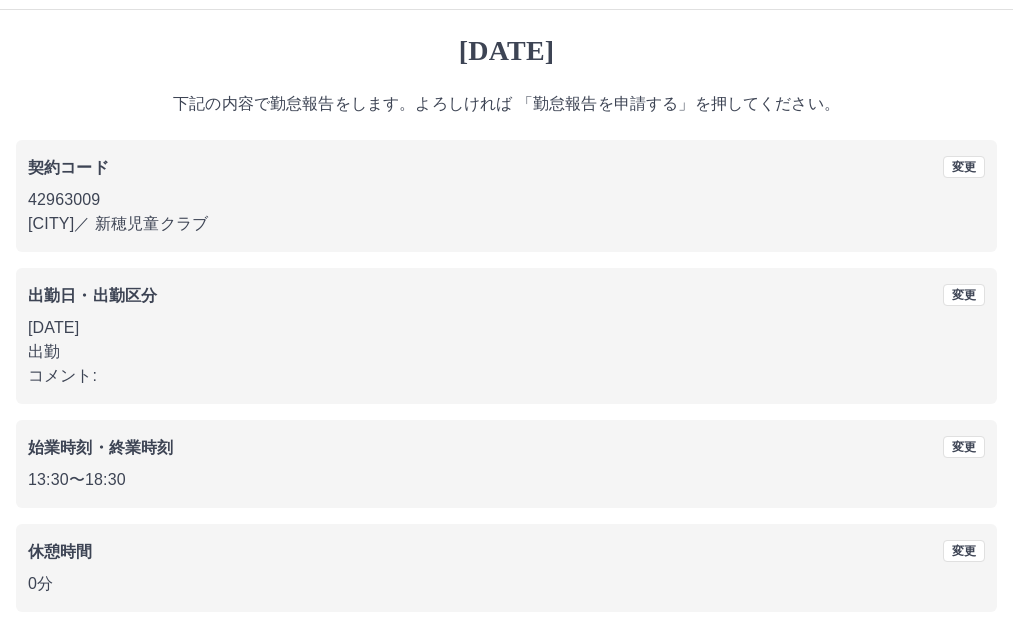 scroll, scrollTop: 0, scrollLeft: 0, axis: both 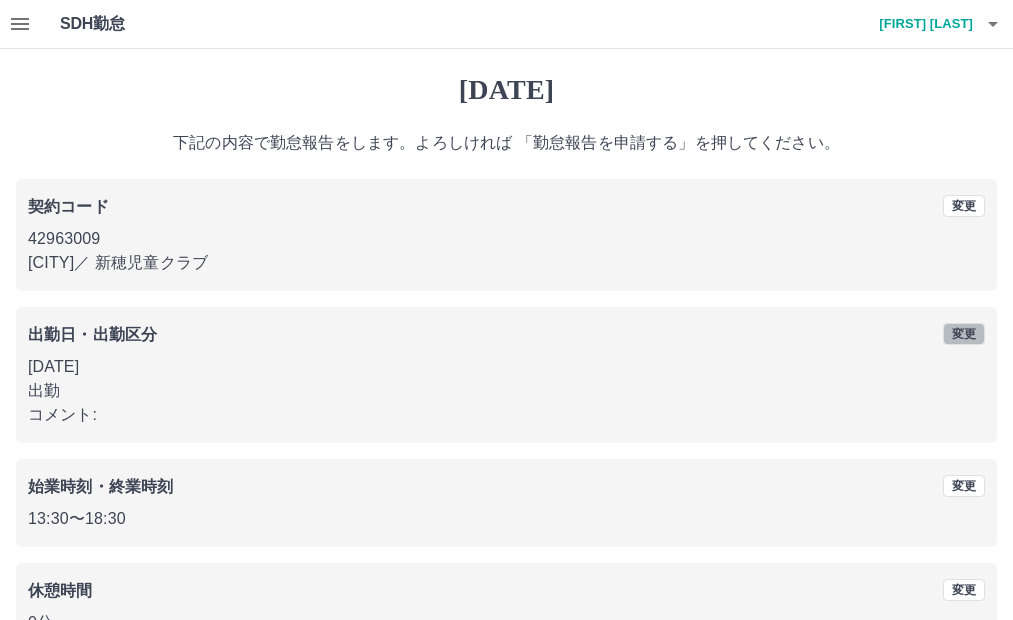 click on "[ACTION]" at bounding box center [964, 206] 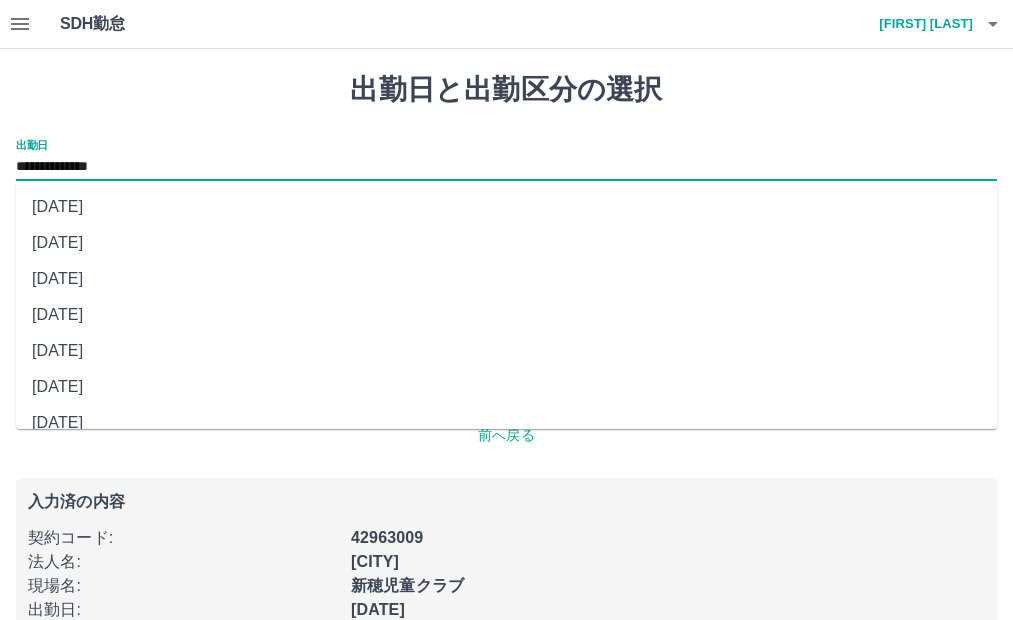 click on "**********" at bounding box center (506, 167) 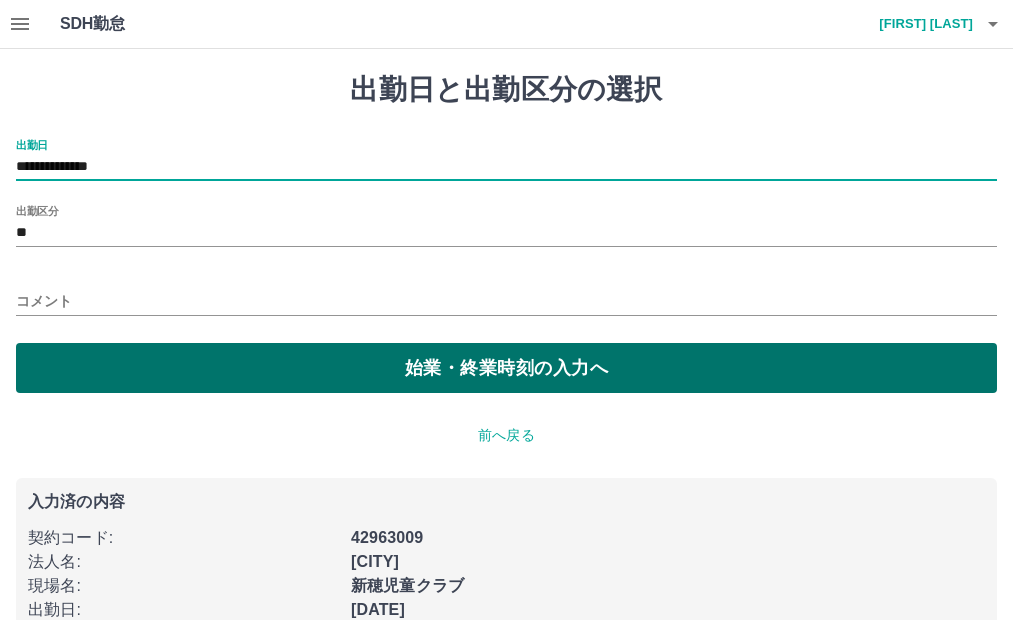 click on "[ACTION]" at bounding box center [506, 368] 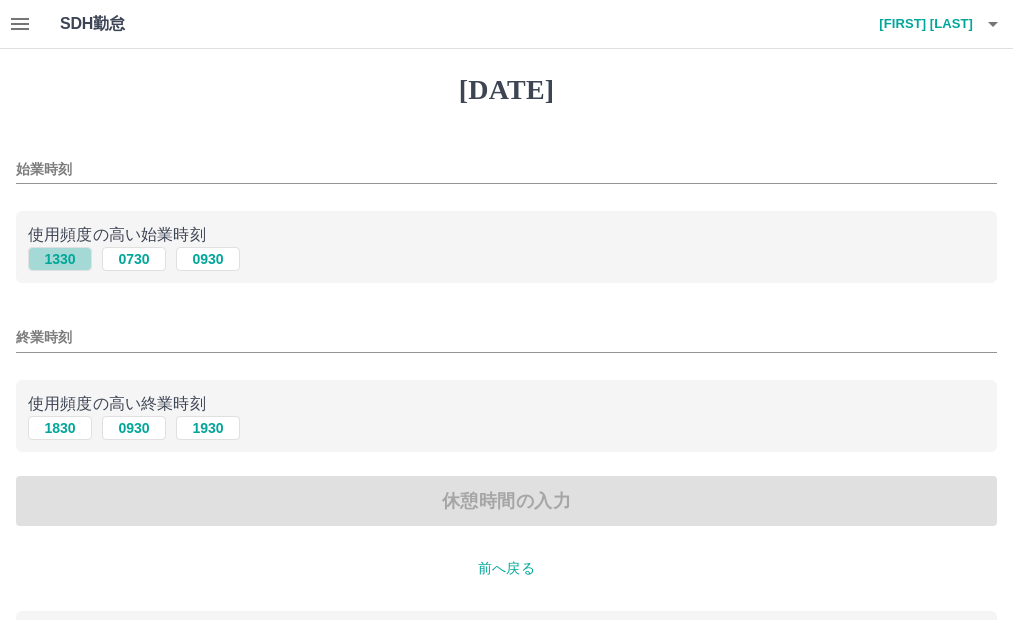 click on "[TIME]" at bounding box center (60, 259) 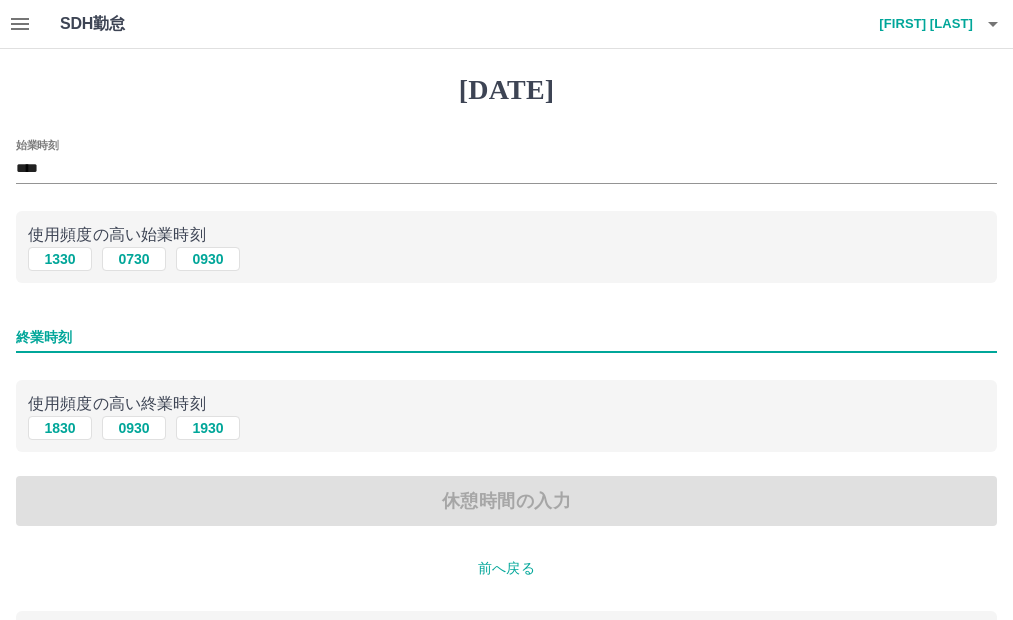click on "[LABEL]" at bounding box center [506, 337] 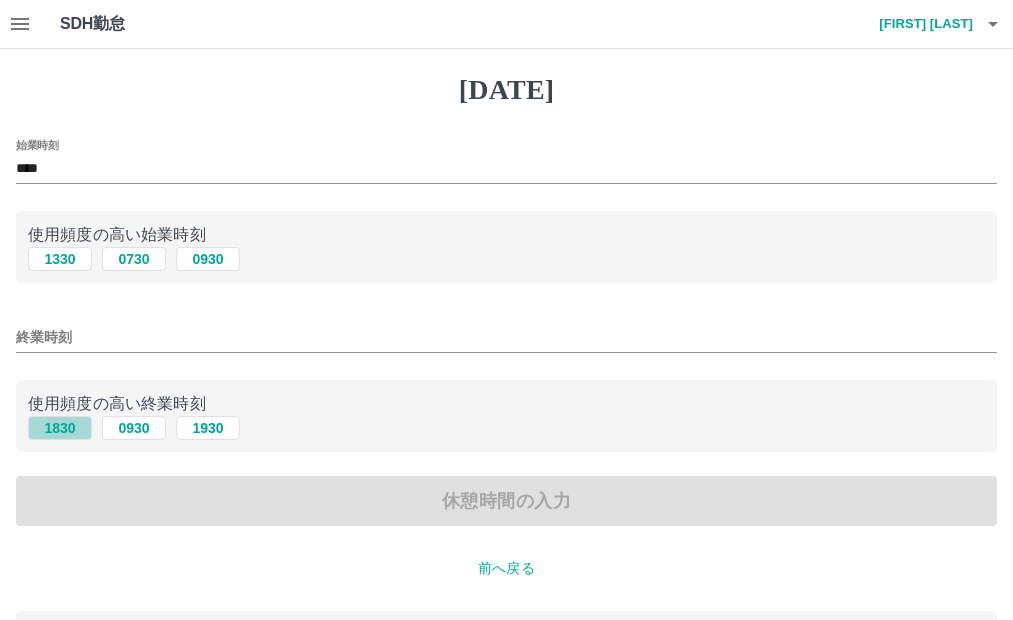 click on "[TIME]" at bounding box center [60, 259] 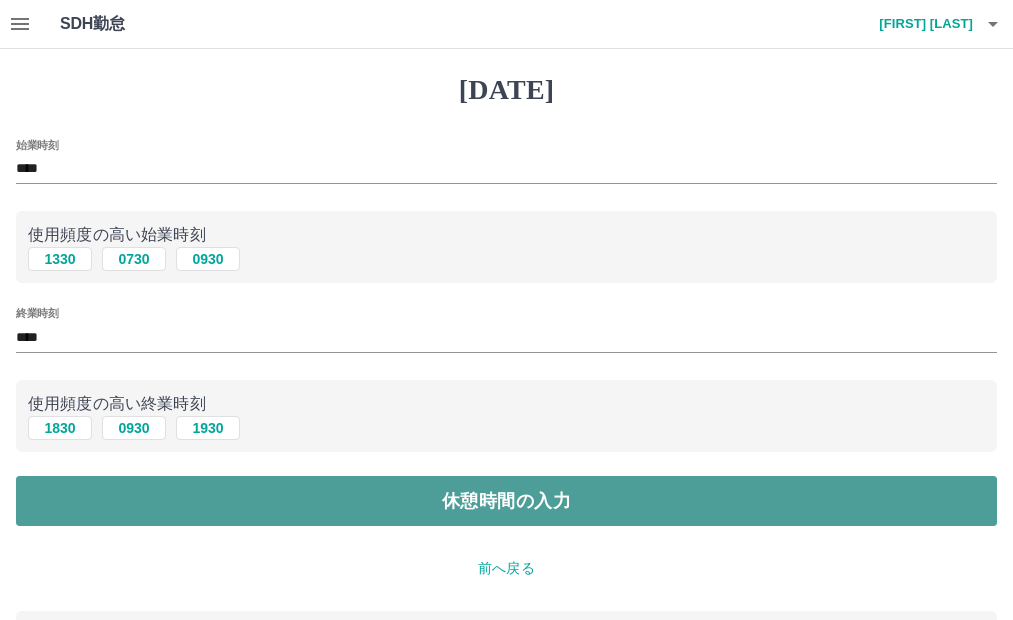 click on "[ACTION]" at bounding box center (506, 501) 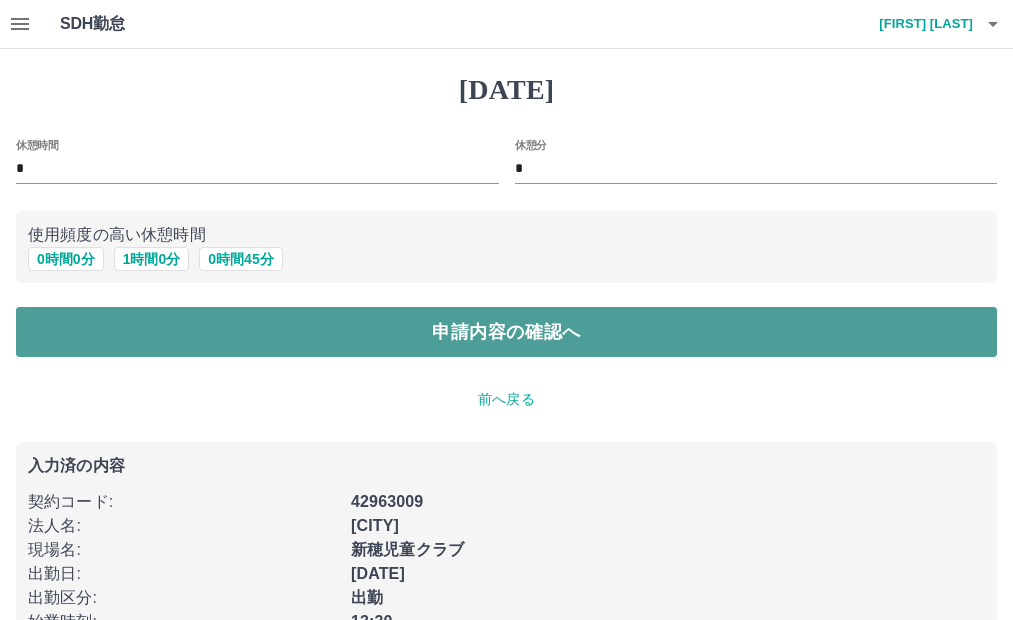 click on "申請内容の確認へ" at bounding box center [506, 332] 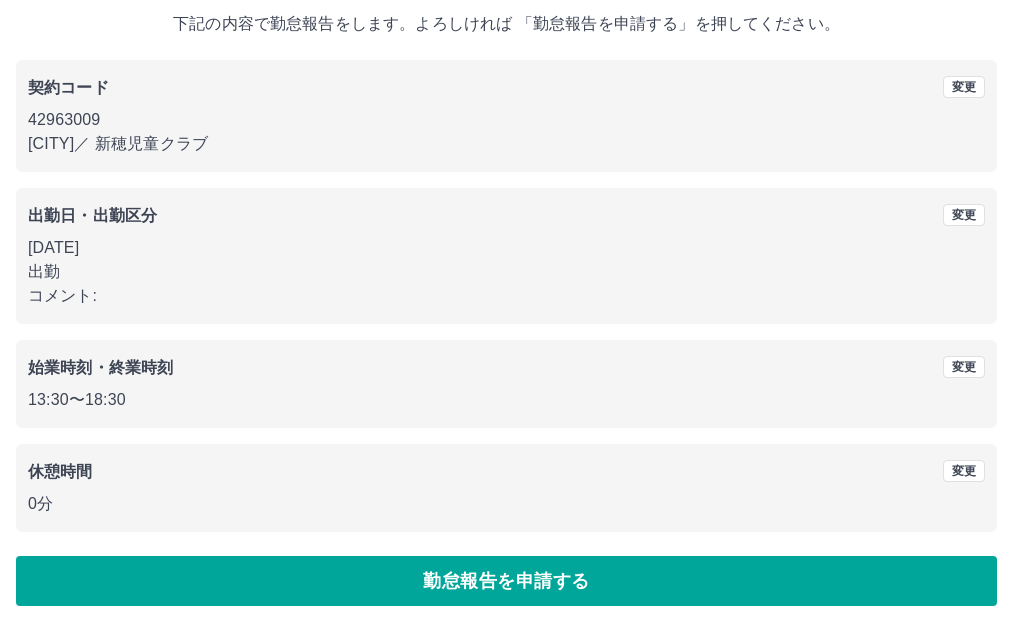 scroll, scrollTop: 129, scrollLeft: 0, axis: vertical 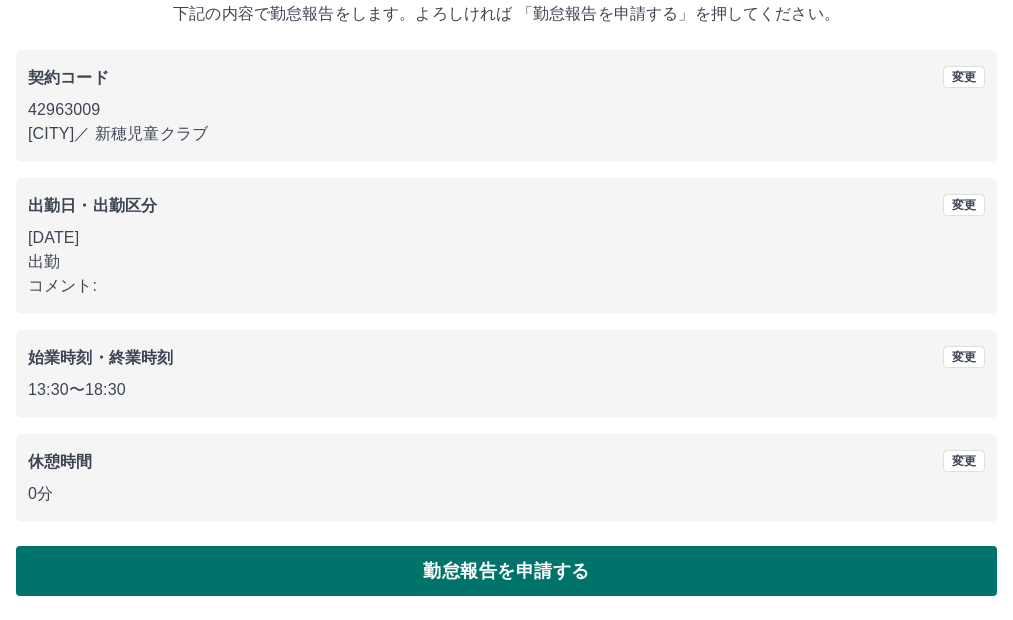 click on "[ACTION]" at bounding box center (506, 571) 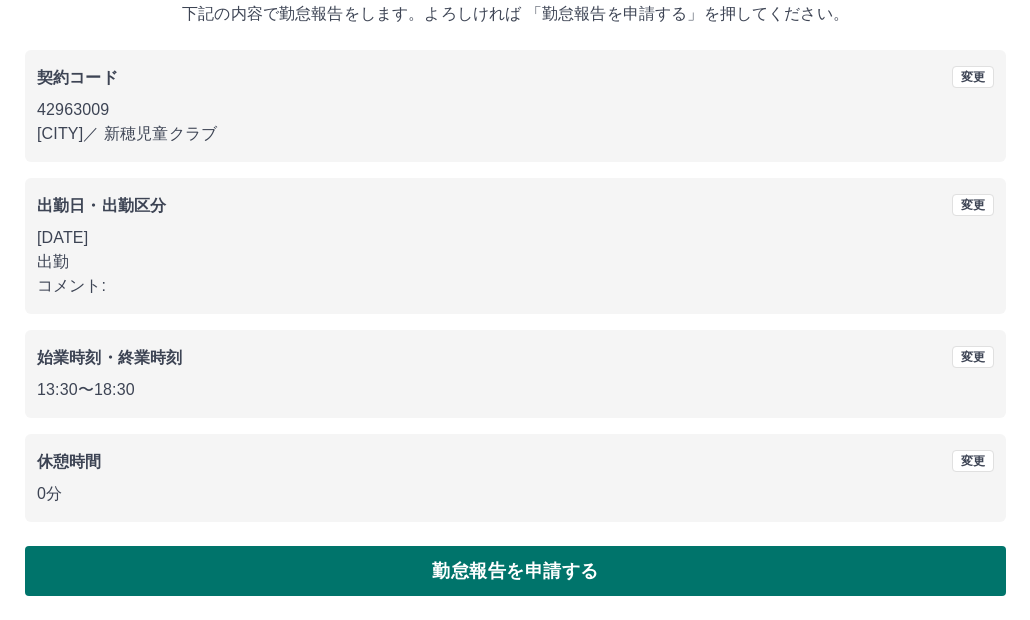scroll, scrollTop: 0, scrollLeft: 0, axis: both 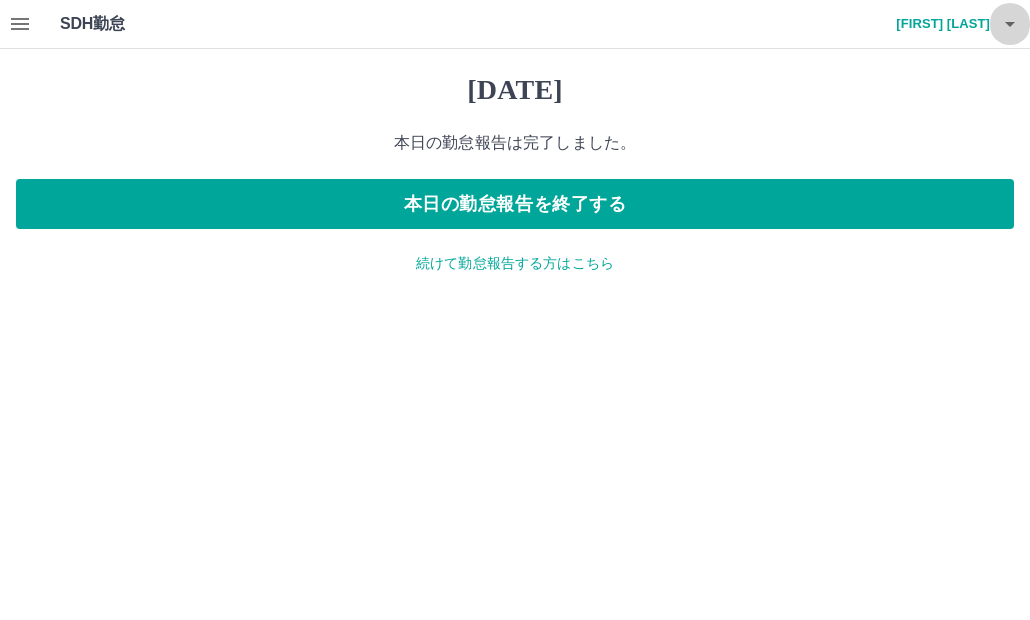 click at bounding box center (1010, 24) 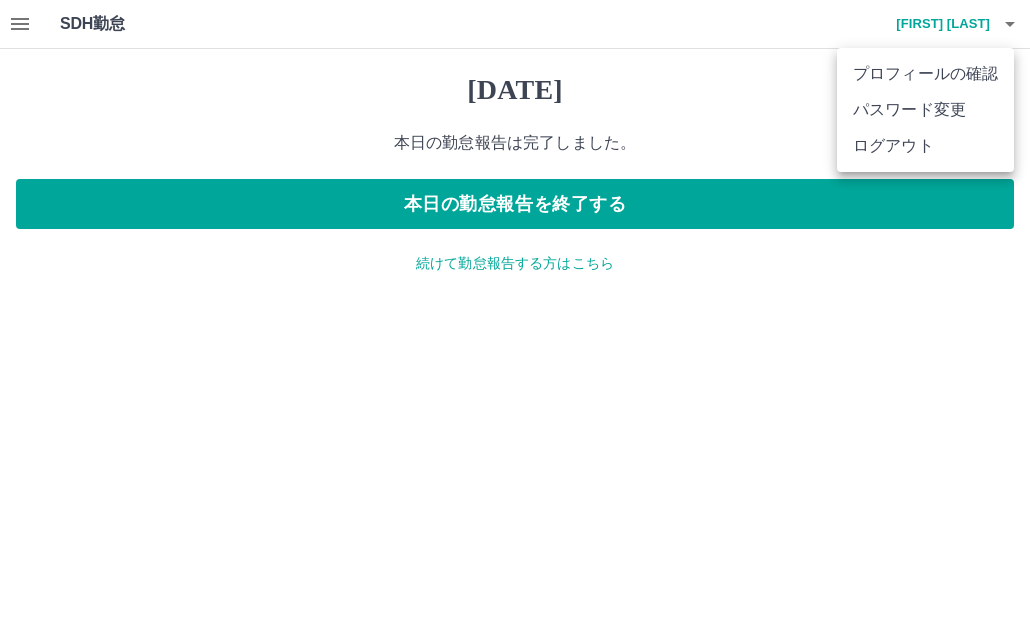 click on "[ACTION]" at bounding box center (925, 146) 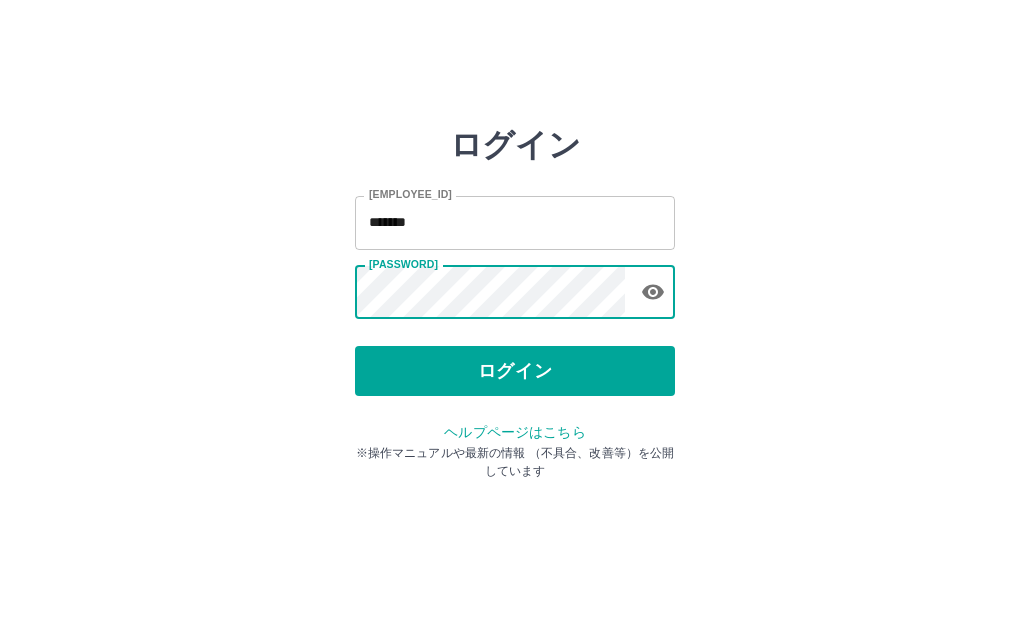 scroll, scrollTop: 0, scrollLeft: 0, axis: both 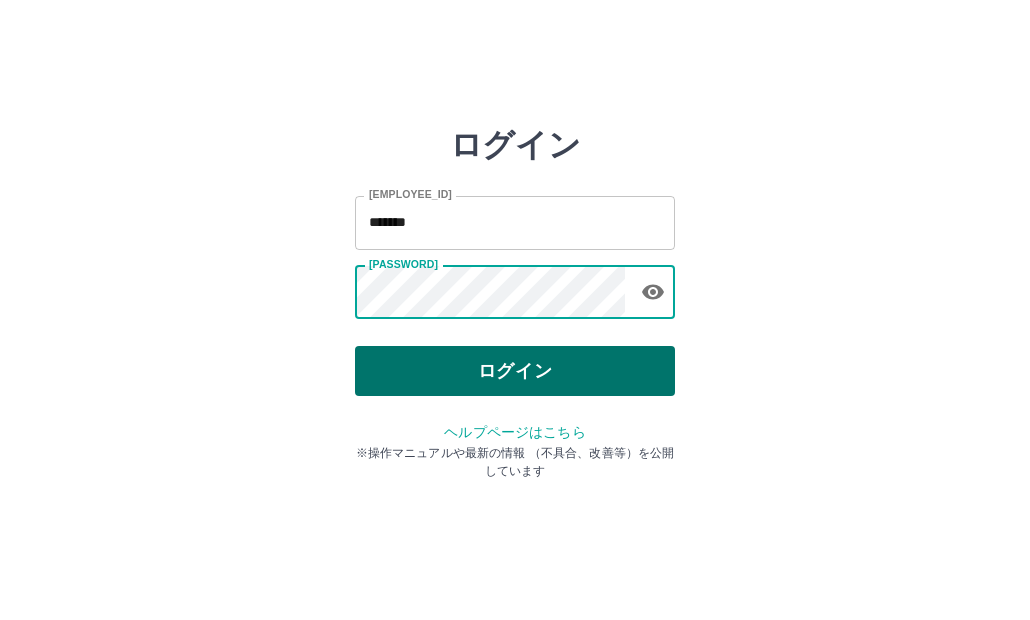click on "ログイン" at bounding box center [515, 371] 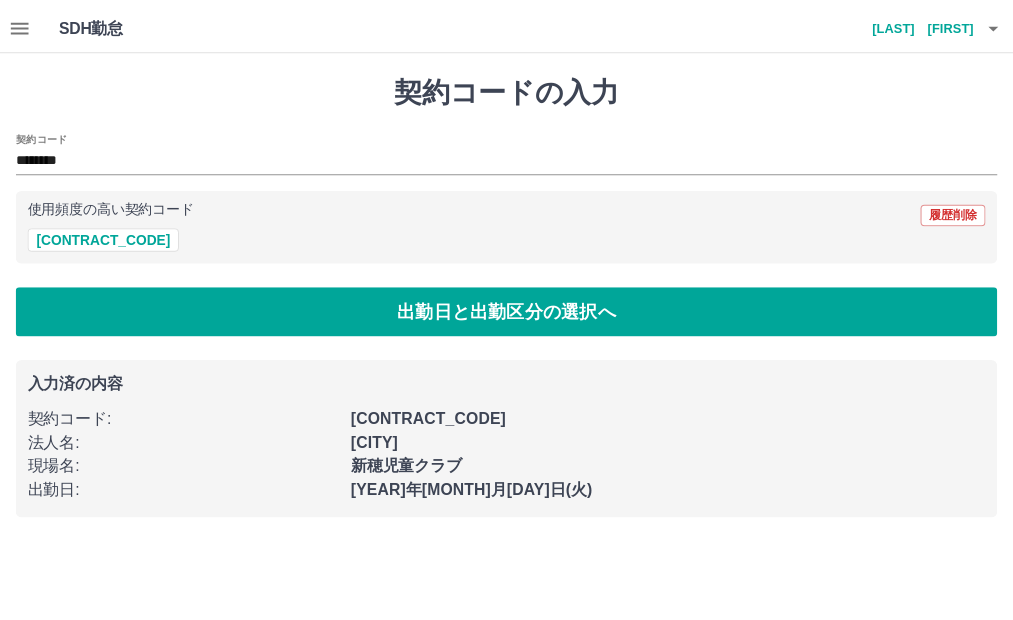 scroll, scrollTop: 0, scrollLeft: 0, axis: both 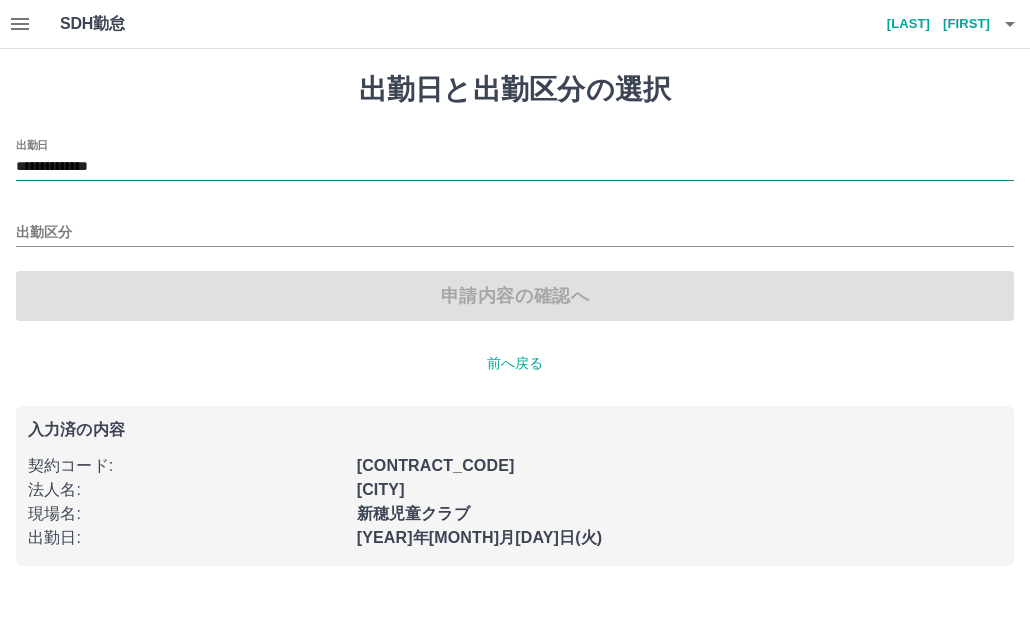 click on "**********" at bounding box center (515, 167) 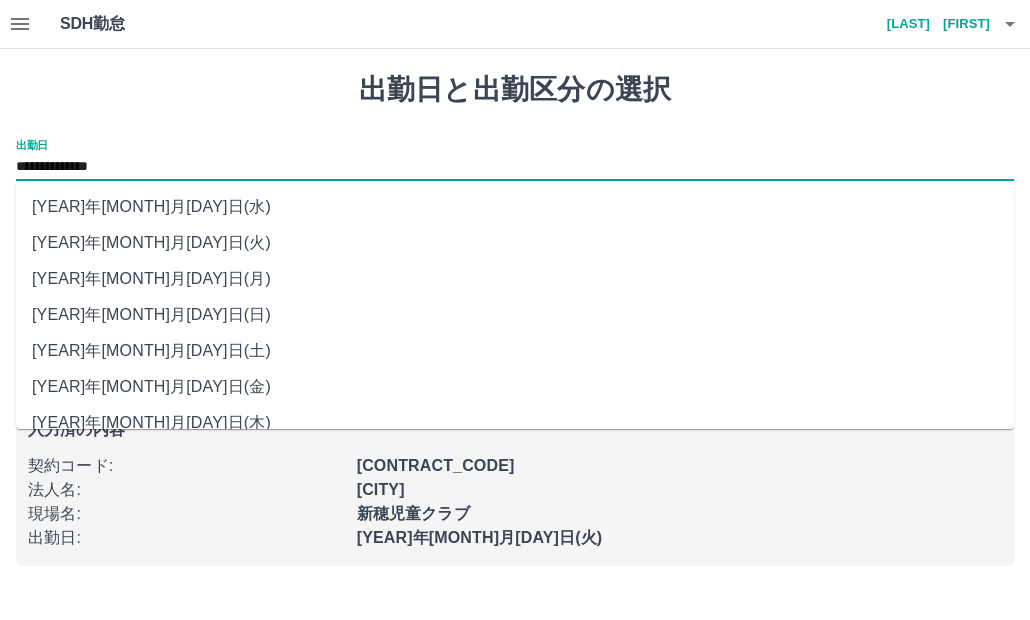 click on "[YEAR]年[MONTH]月[DAY]日([DAY_OF_WEEK])" at bounding box center [515, 279] 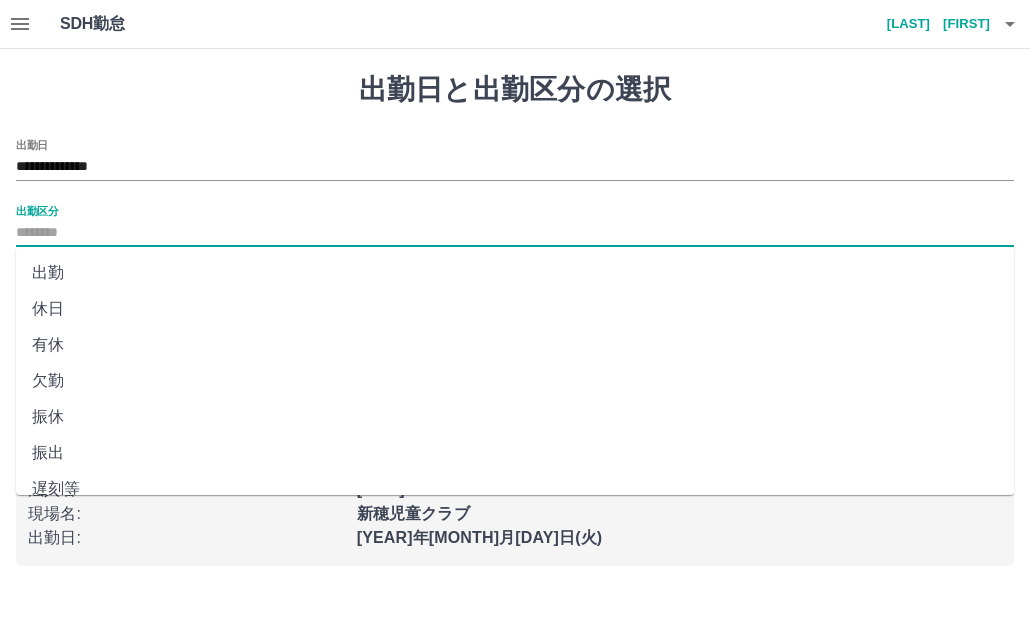 click on "出勤区分" at bounding box center [515, 233] 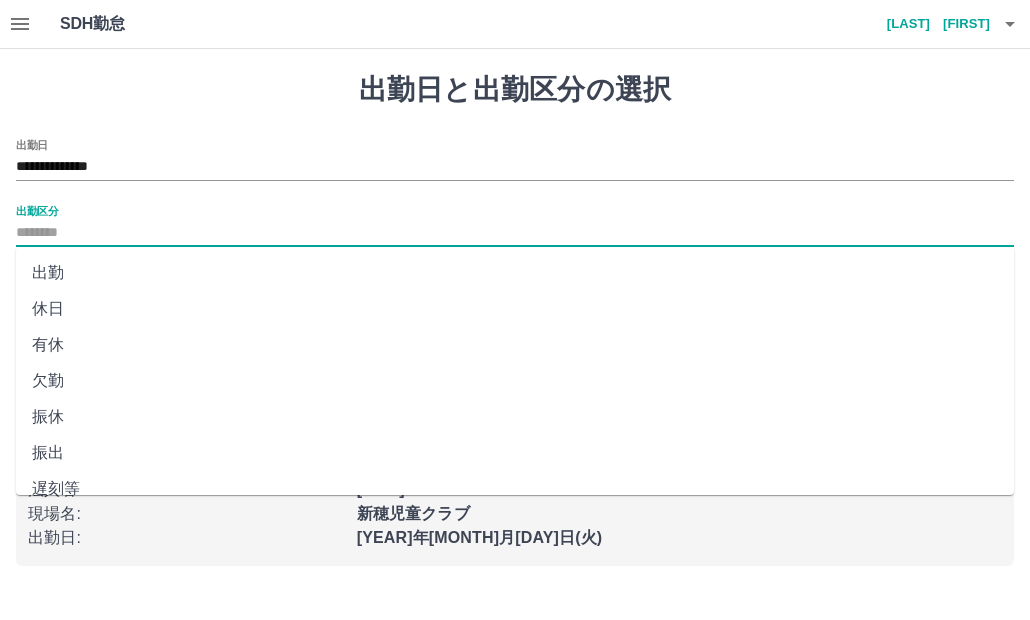 click on "出勤" at bounding box center [515, 273] 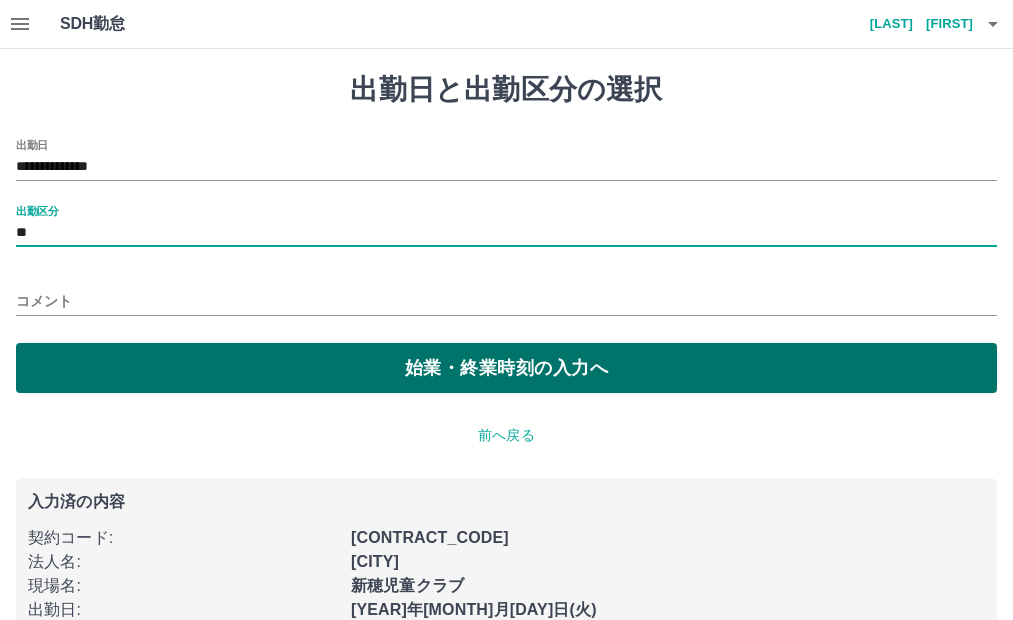 click on "始業・終業時刻の入力へ" at bounding box center (506, 368) 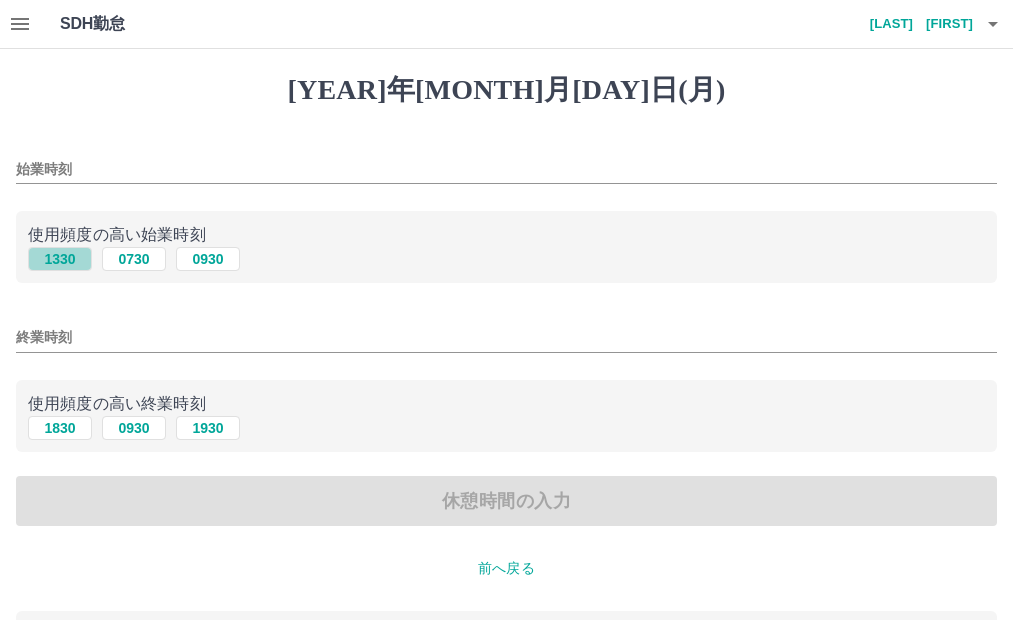 click on "1330" at bounding box center [60, 259] 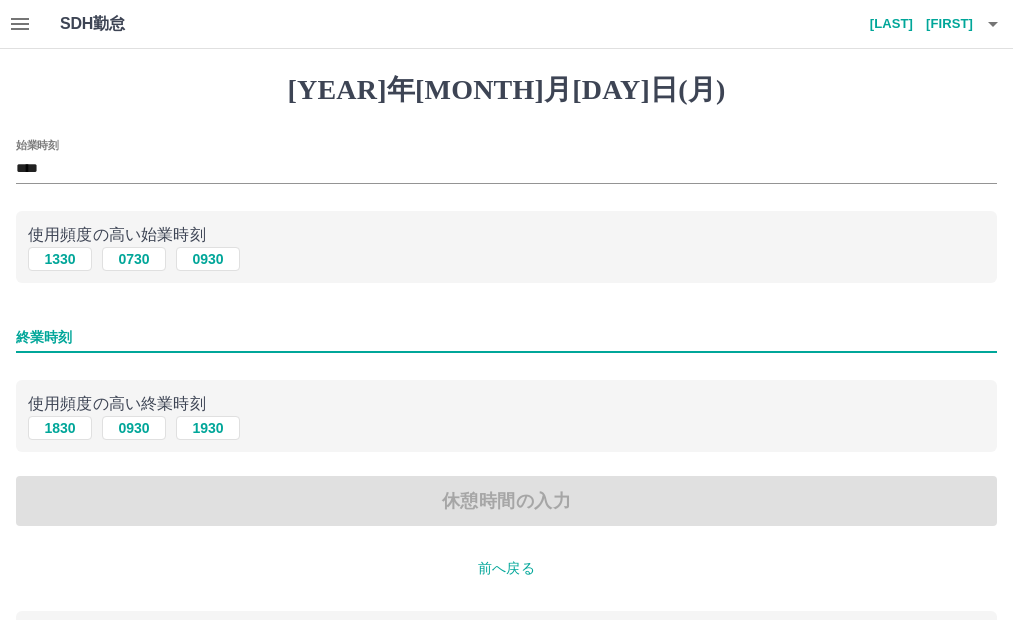 click on "終業時刻" at bounding box center [506, 337] 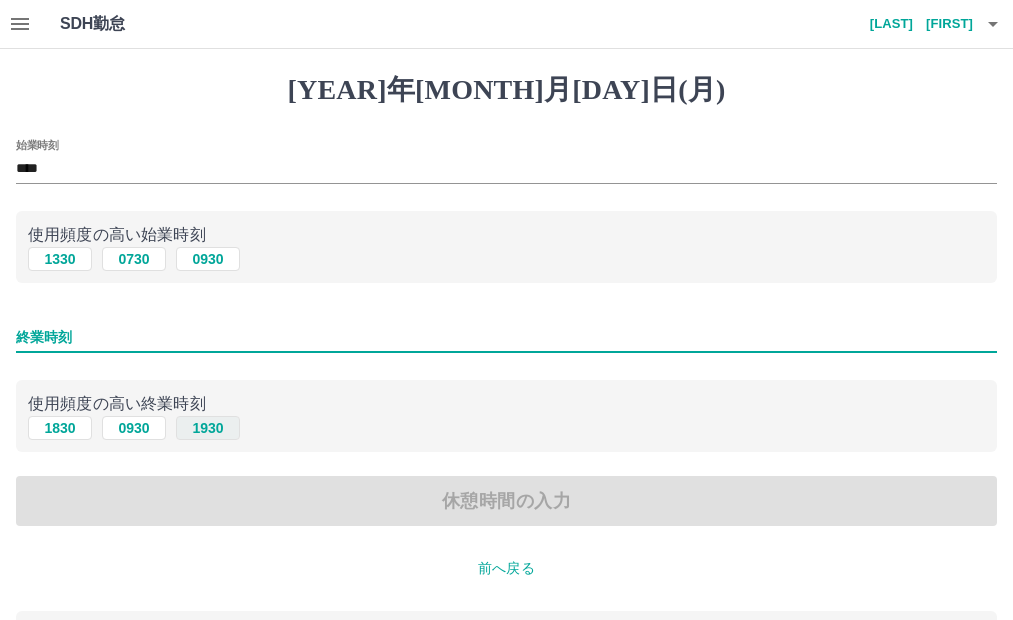 type on "****" 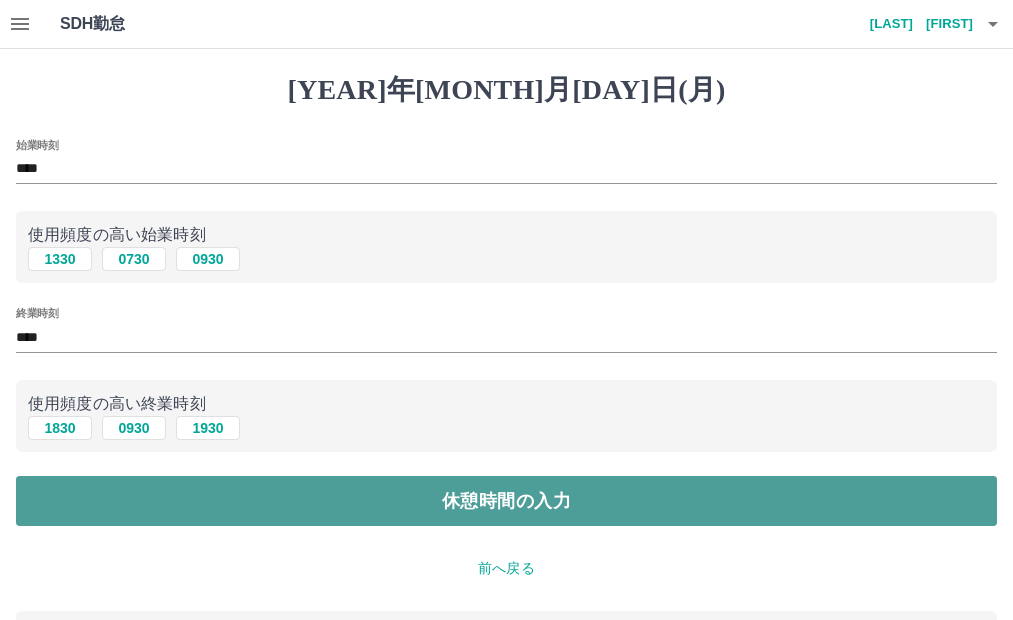 click on "休憩時間の入力" at bounding box center (506, 501) 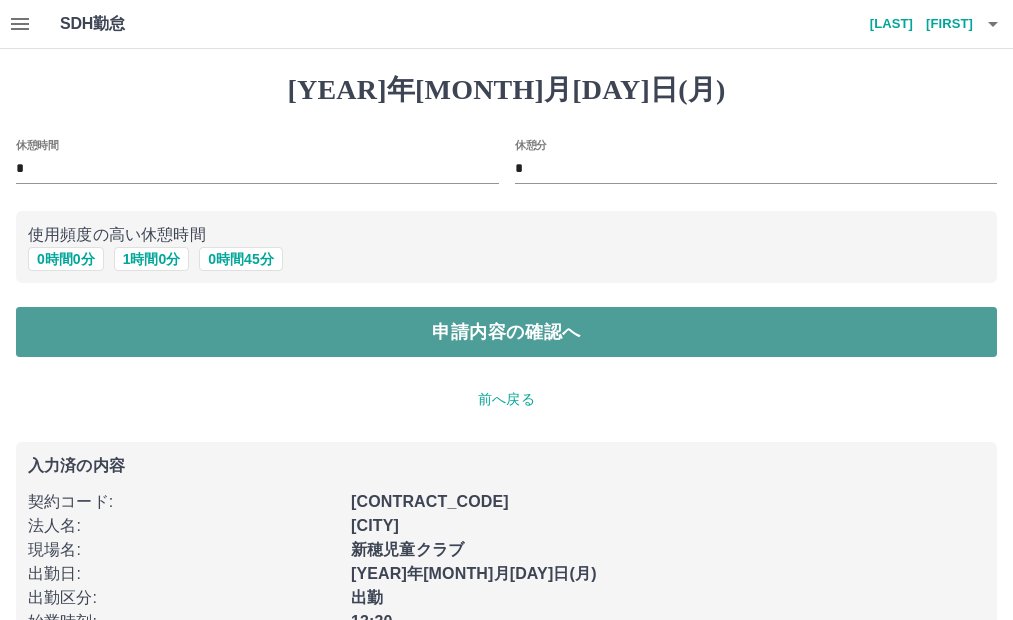 click on "申請内容の確認へ" at bounding box center (506, 332) 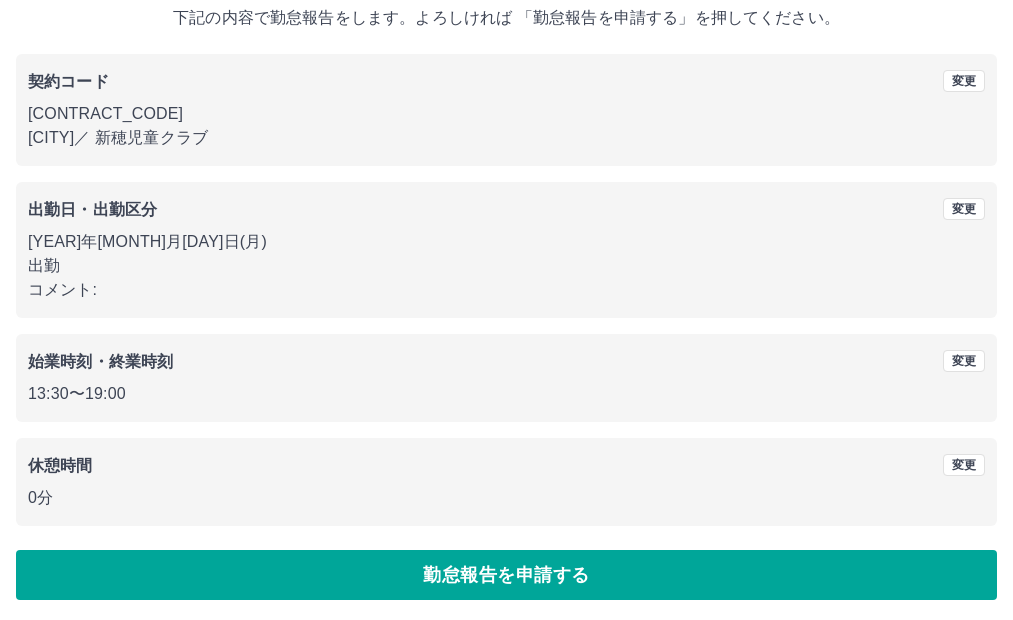 scroll, scrollTop: 129, scrollLeft: 0, axis: vertical 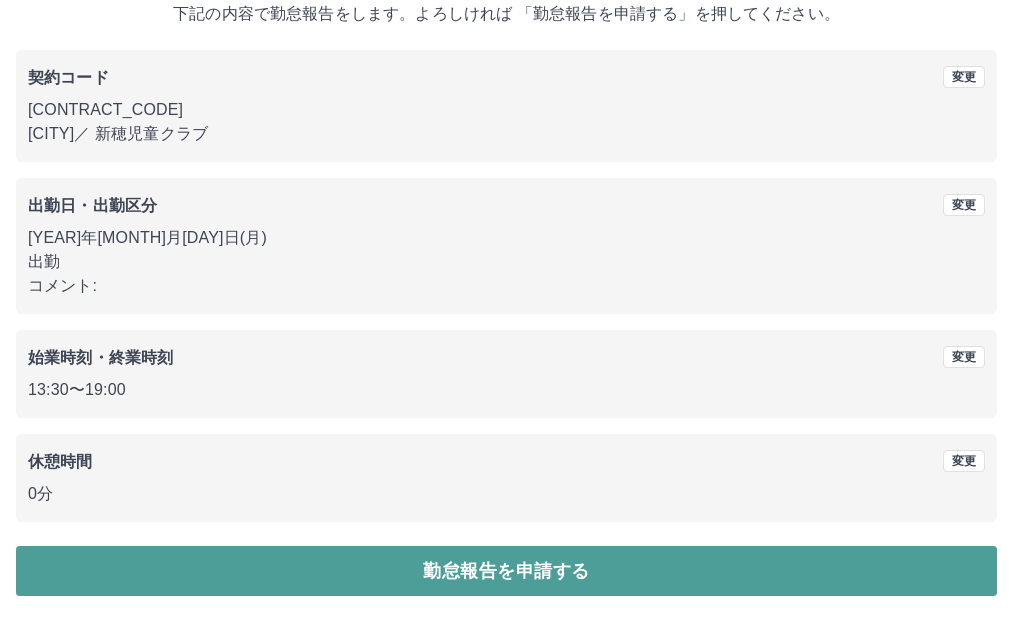 click on "[ACTION]" at bounding box center [506, 571] 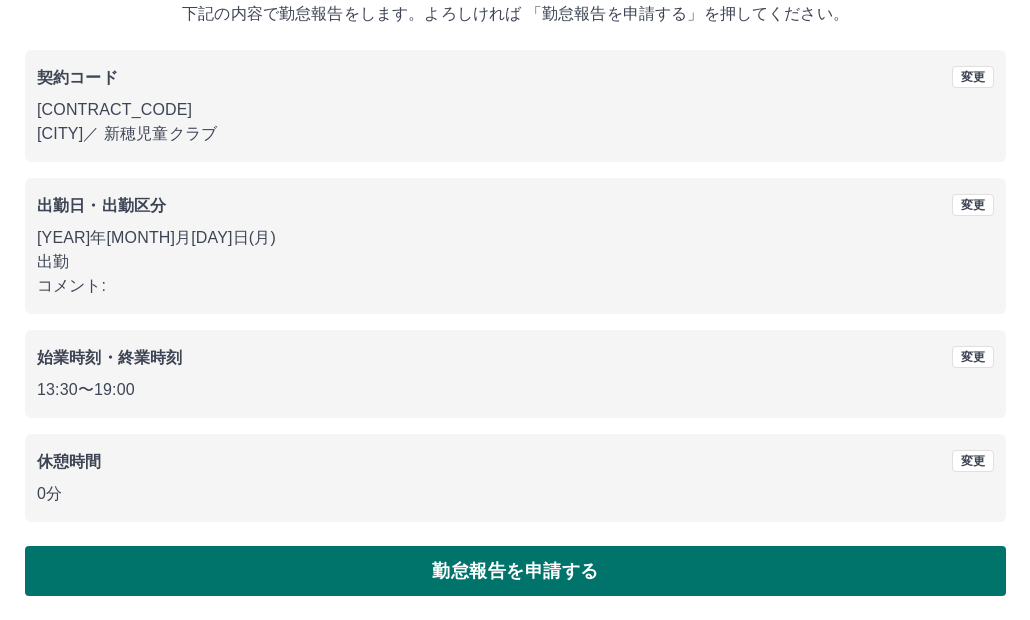 scroll, scrollTop: 0, scrollLeft: 0, axis: both 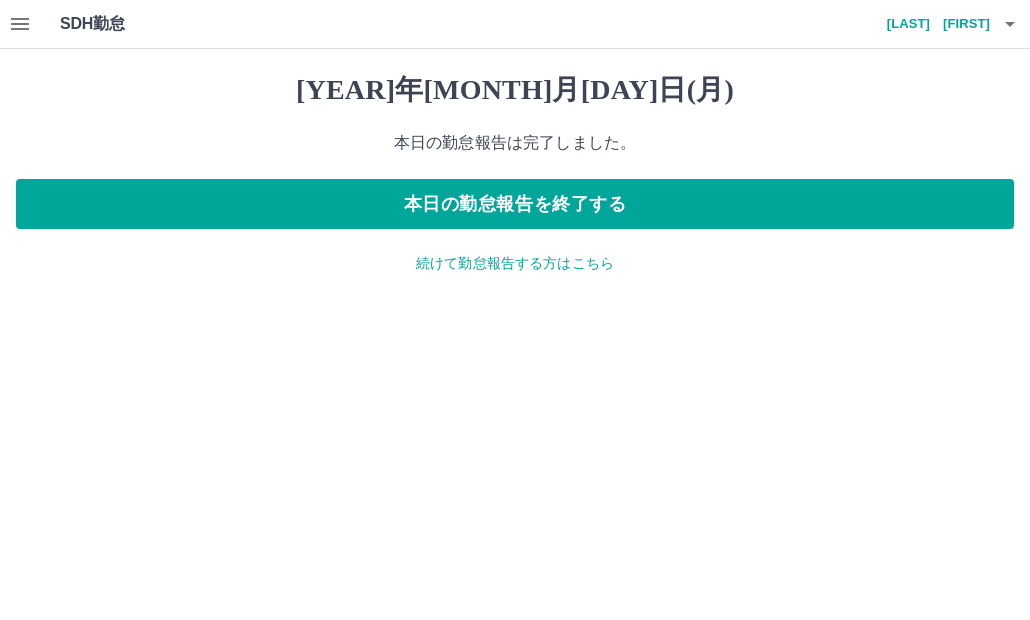click at bounding box center [1010, 24] 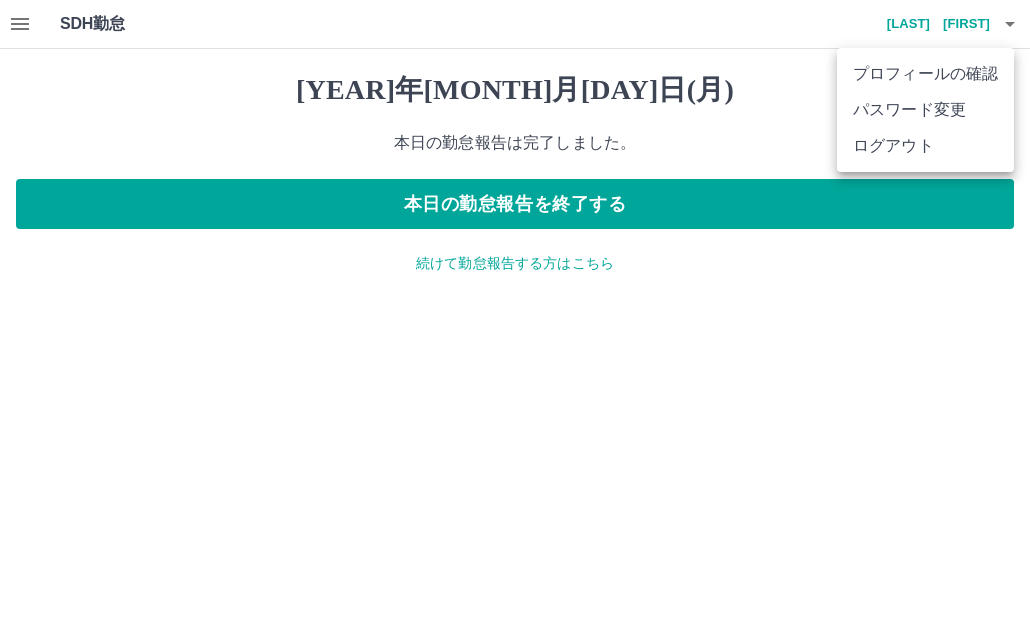 click on "[ACTION]" at bounding box center [925, 146] 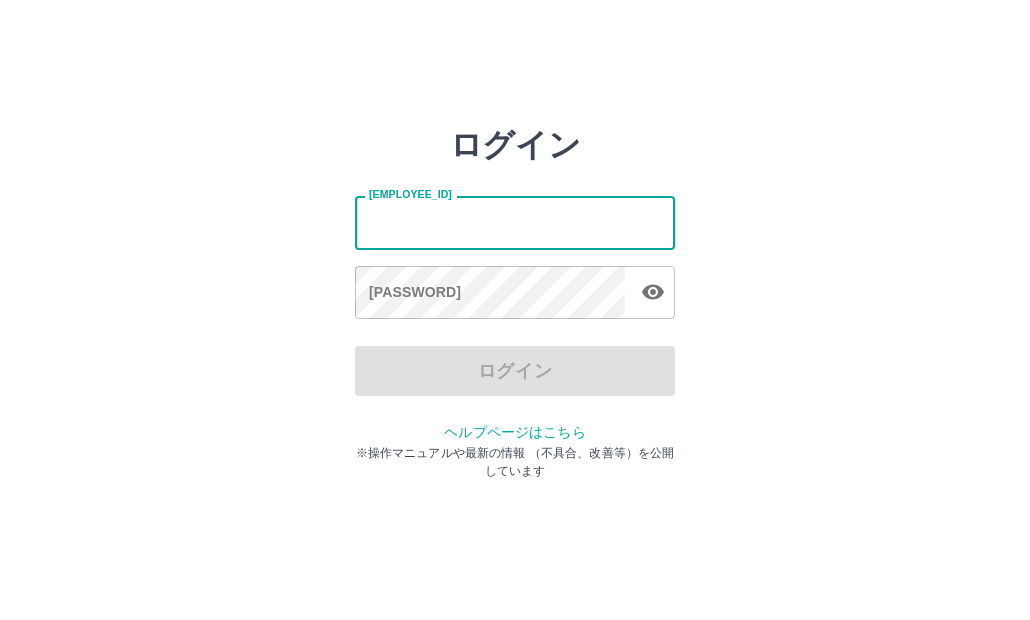 scroll, scrollTop: 0, scrollLeft: 0, axis: both 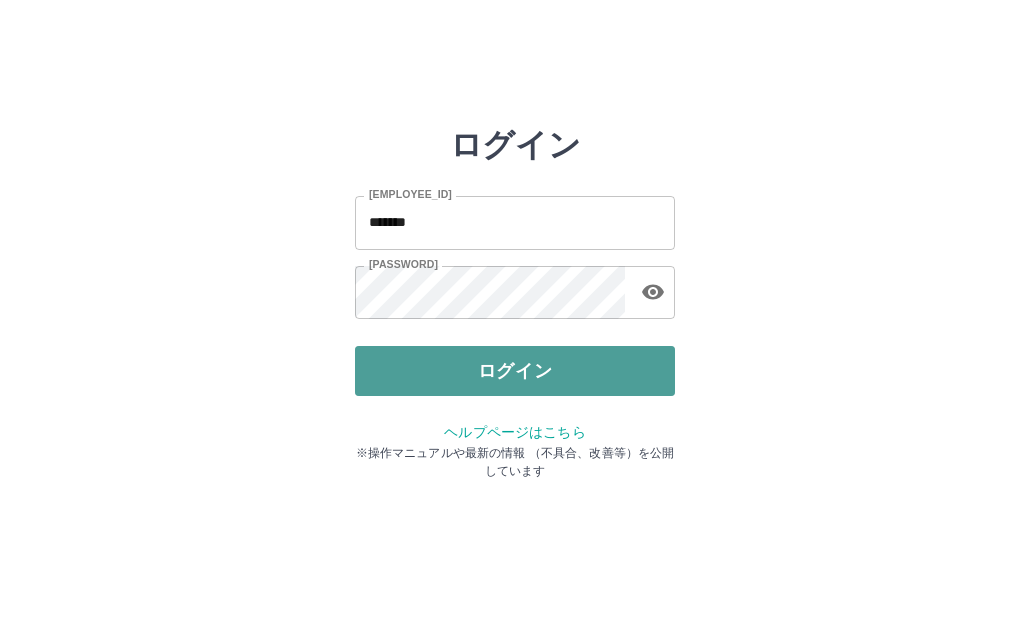 click on "ログイン" at bounding box center (515, 371) 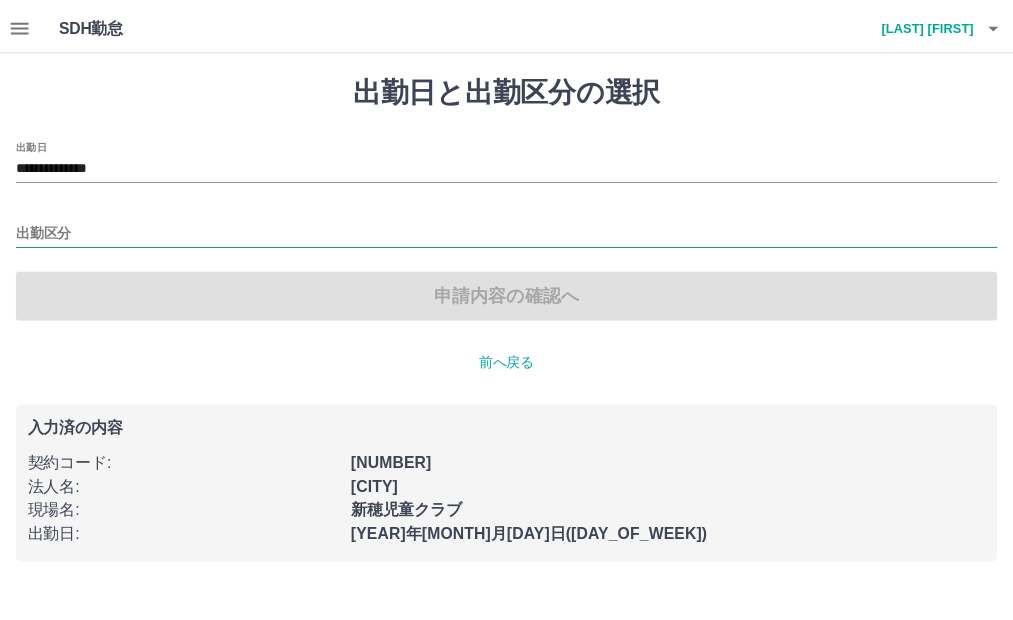 scroll, scrollTop: 0, scrollLeft: 0, axis: both 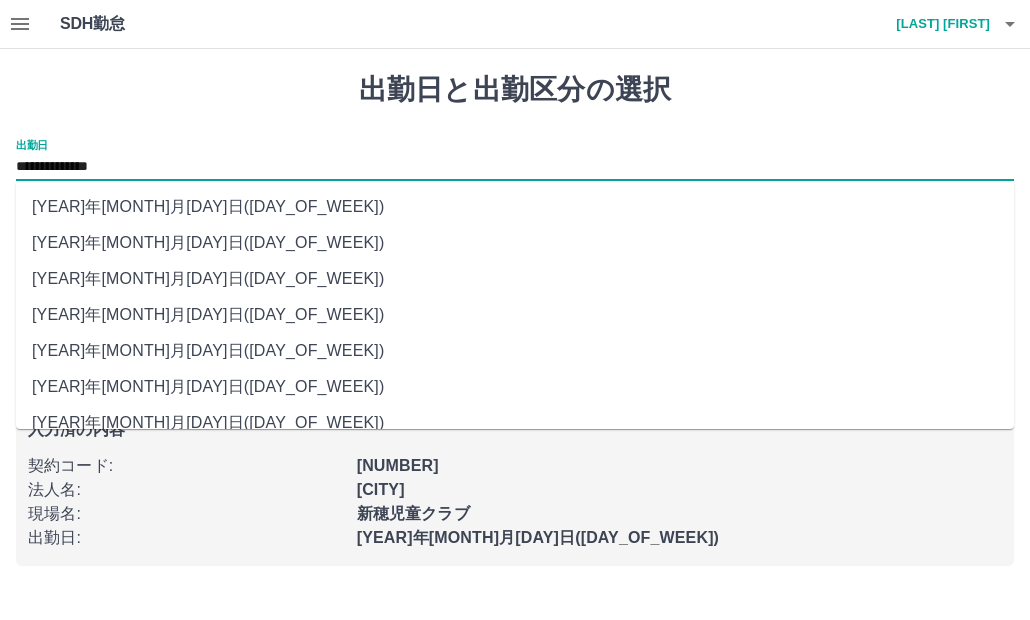 click on "**********" at bounding box center (515, 167) 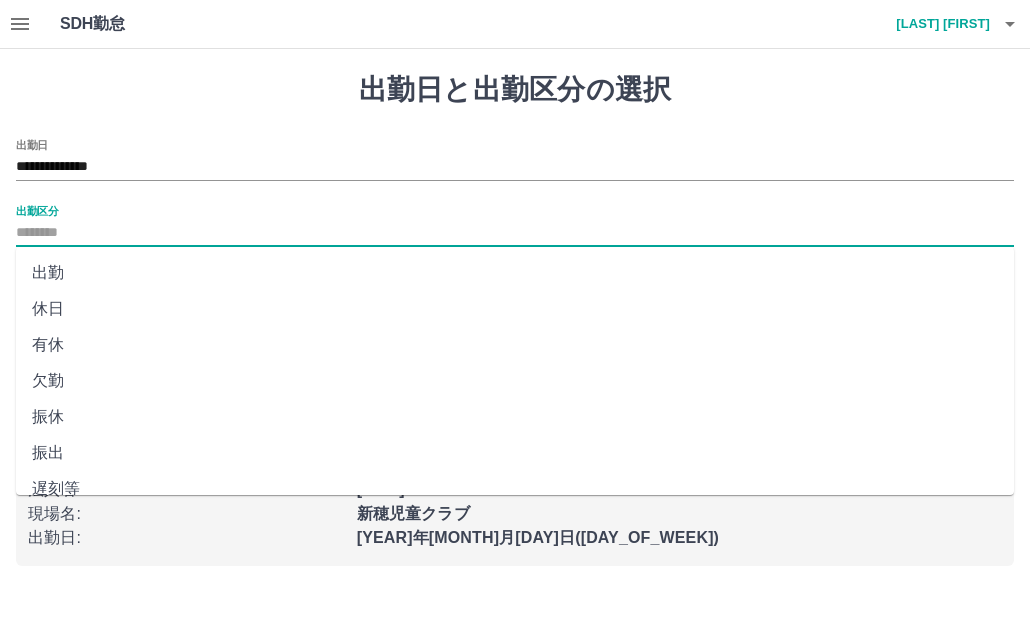 click on "出勤区分" at bounding box center [515, 233] 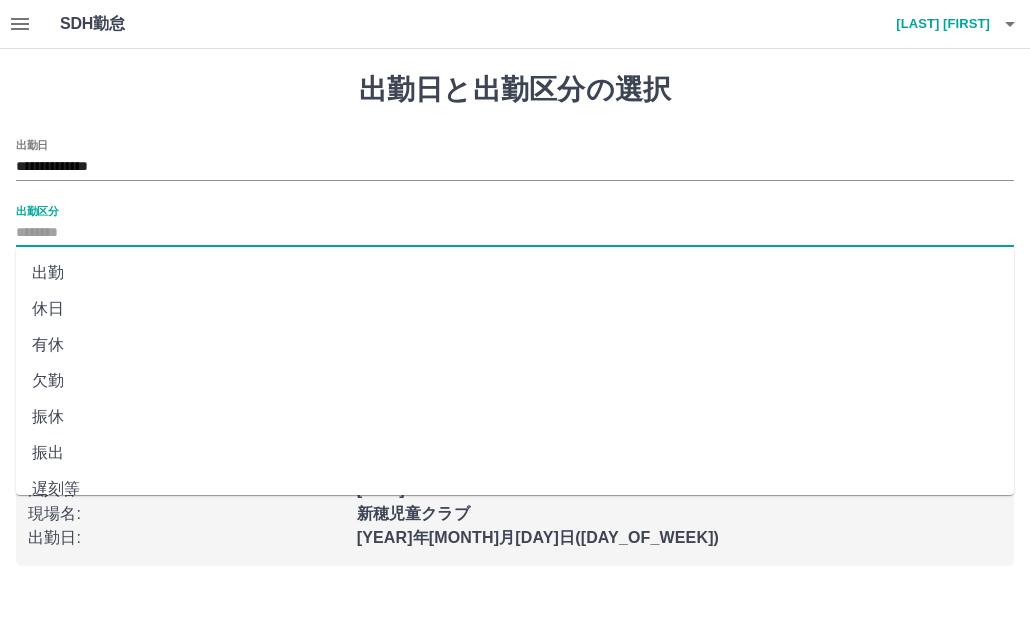 click on "出勤" at bounding box center [515, 273] 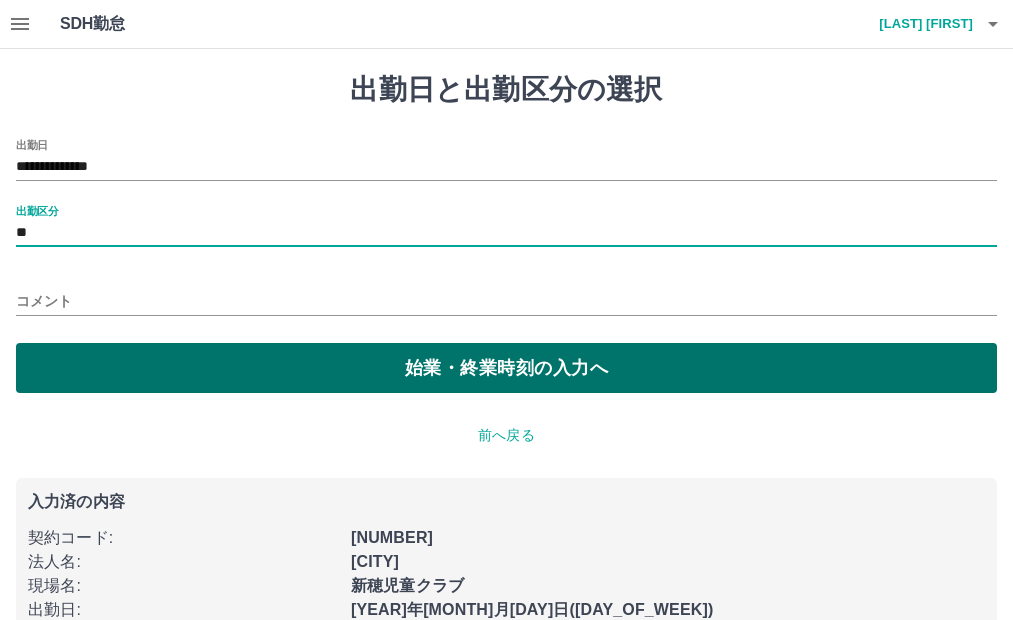 click on "始業・終業時刻の入力へ" at bounding box center [506, 368] 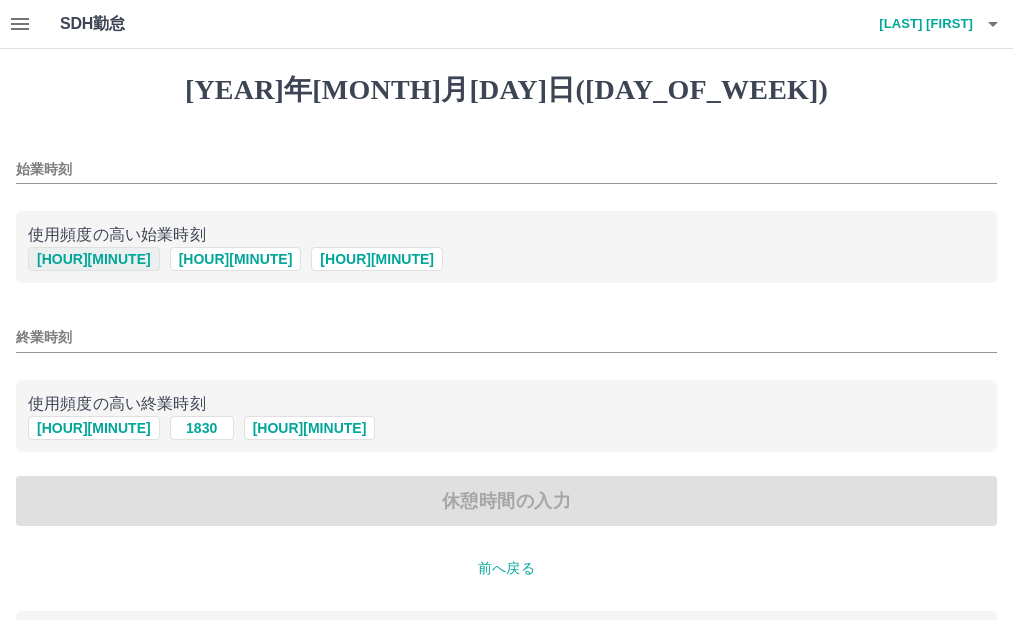 click on "1330" at bounding box center [94, 259] 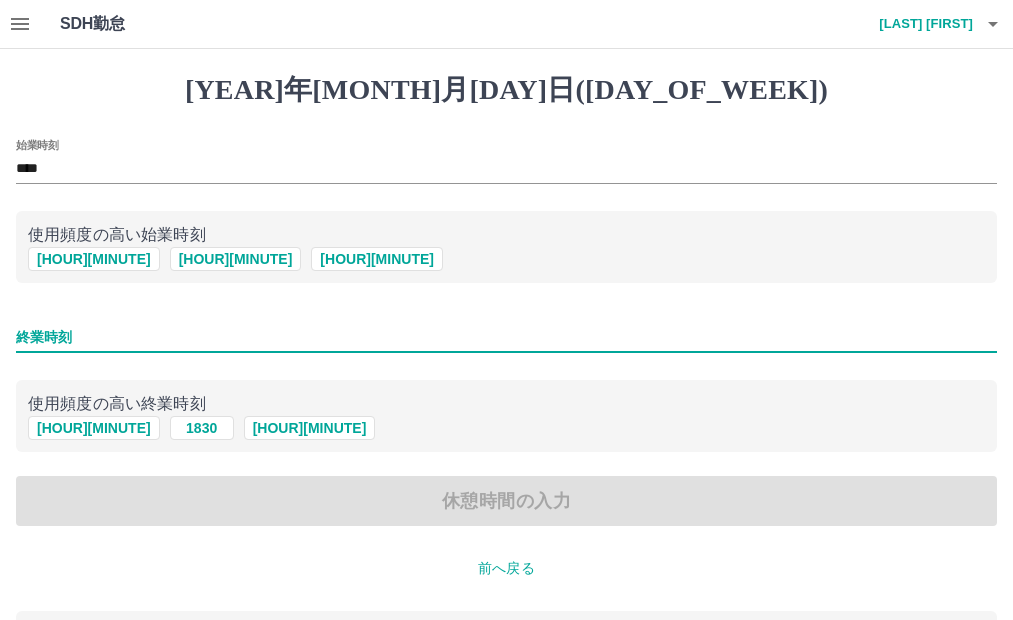click on "終業時刻" at bounding box center [506, 337] 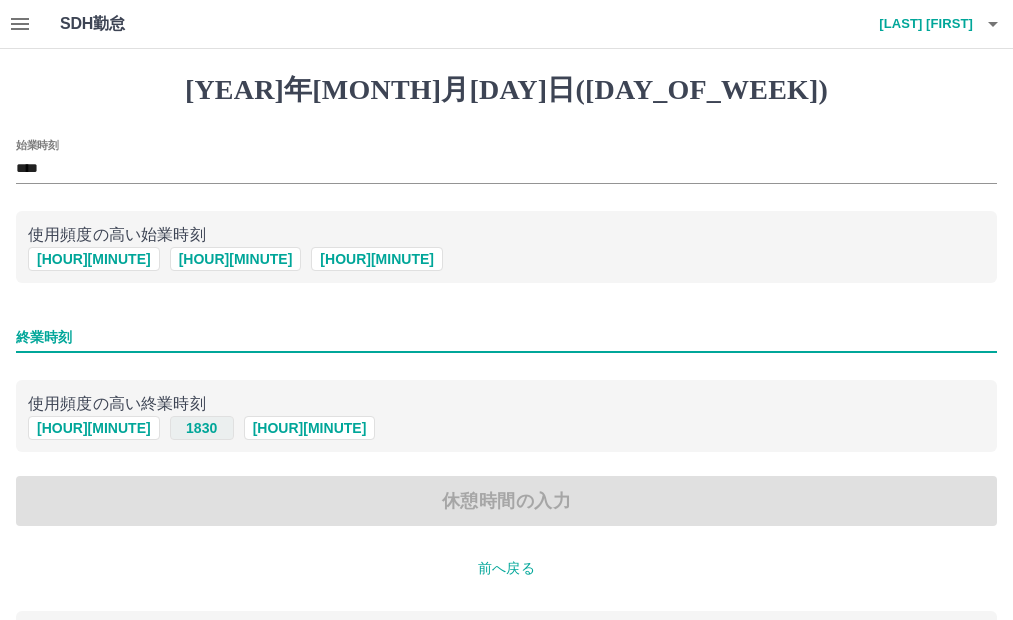 type on "****" 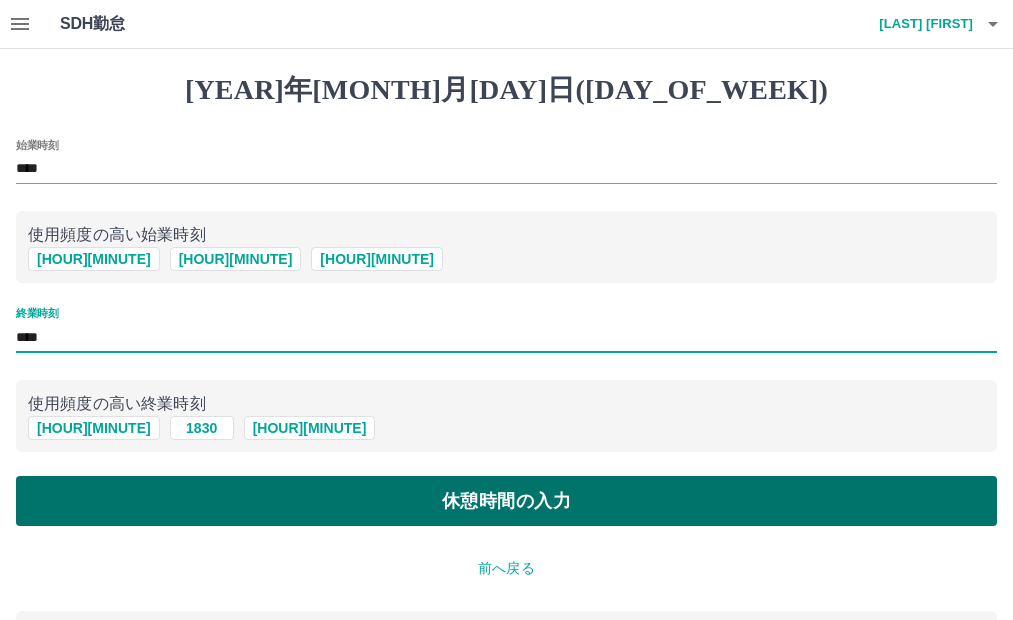 click on "[ACTION]" at bounding box center (506, 501) 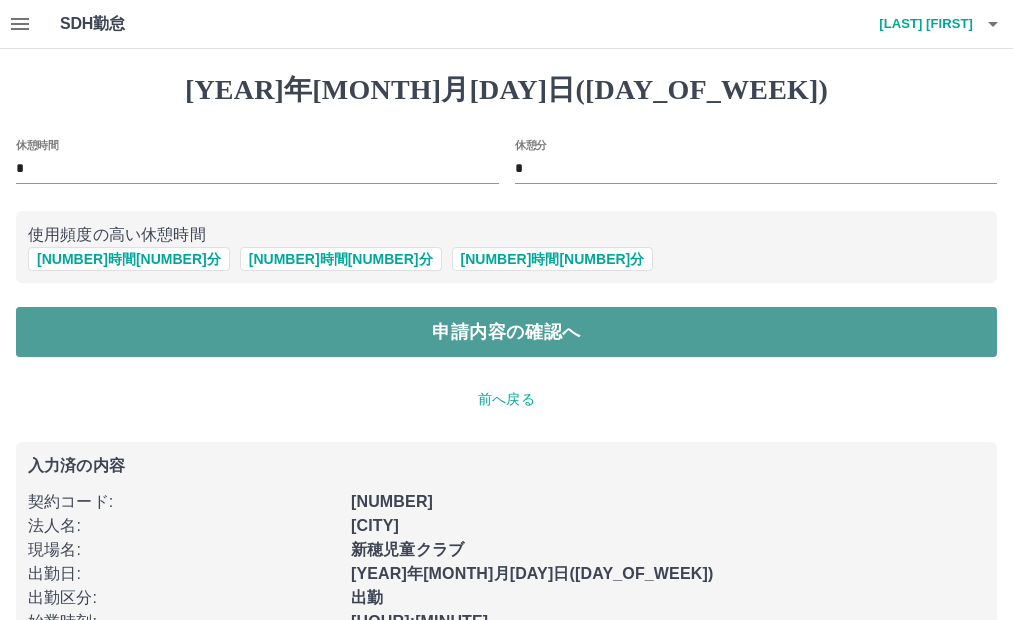 click on "申請内容の確認へ" at bounding box center (506, 332) 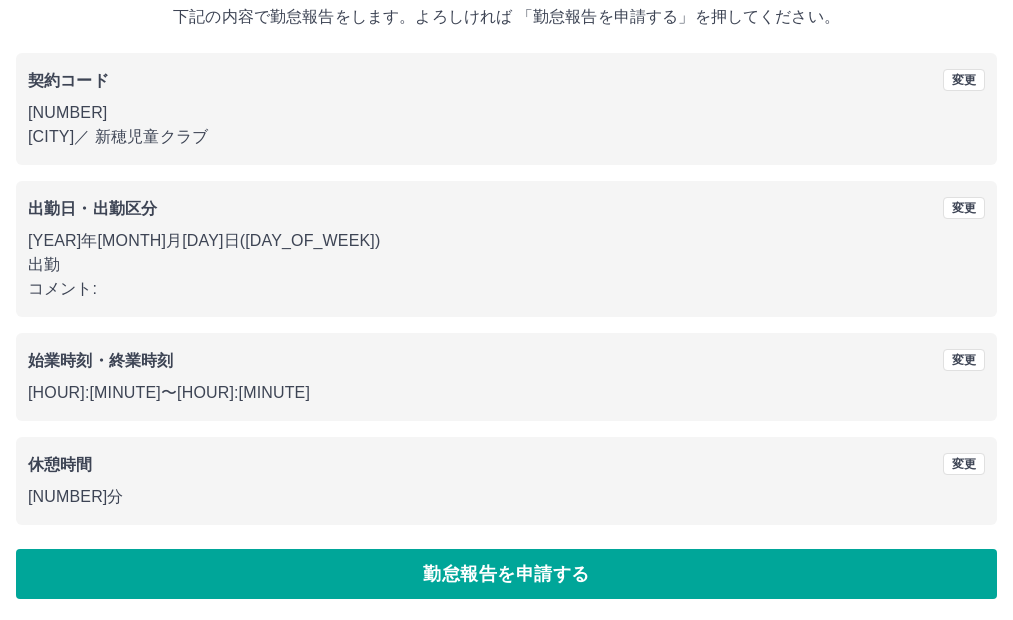 scroll, scrollTop: 129, scrollLeft: 0, axis: vertical 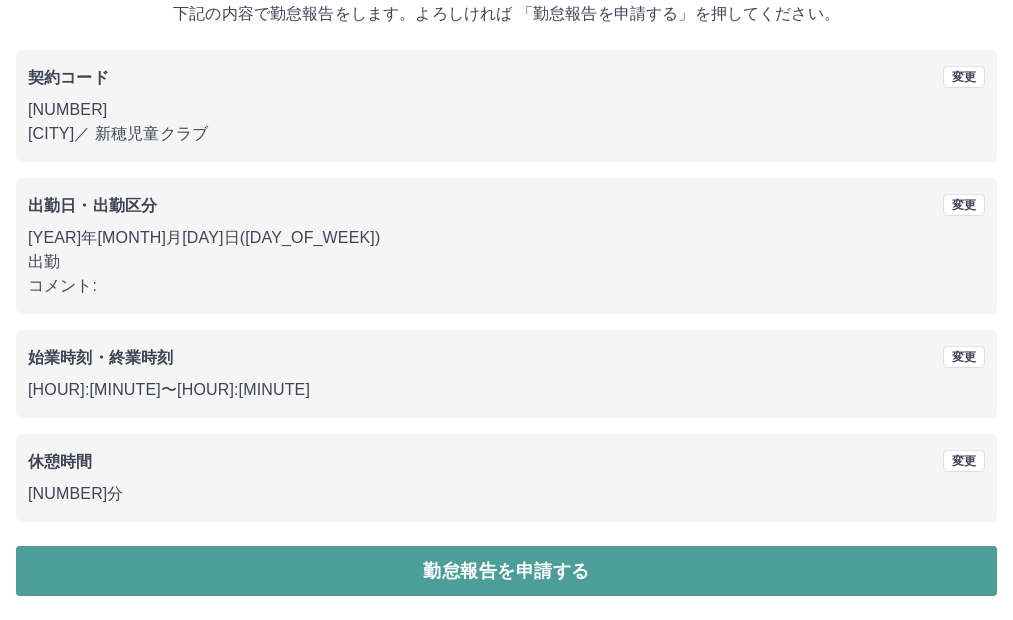 click on "[ACTION]" at bounding box center [506, 571] 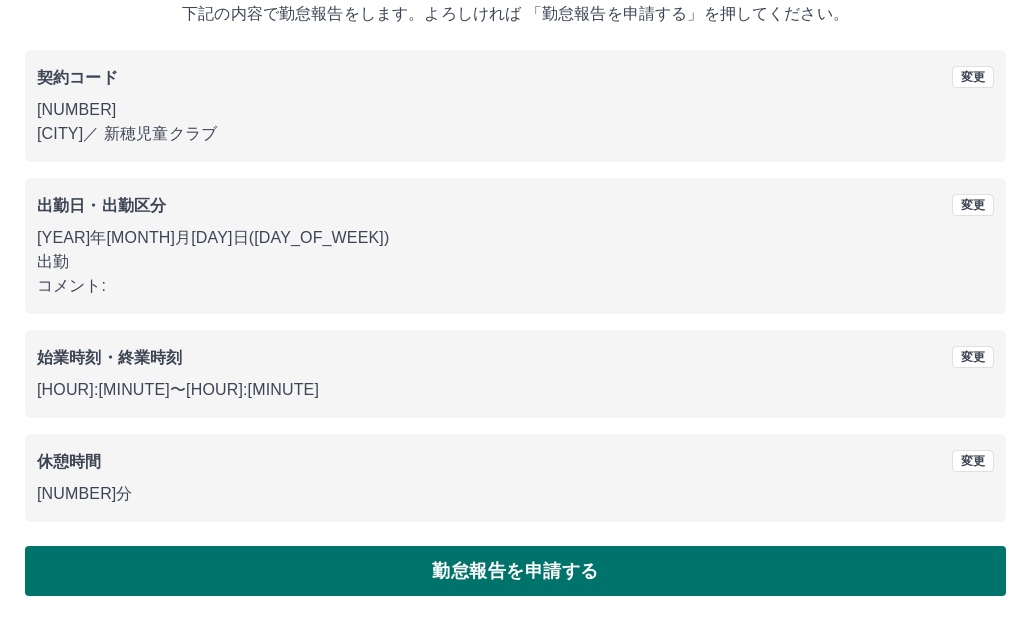 scroll, scrollTop: 0, scrollLeft: 0, axis: both 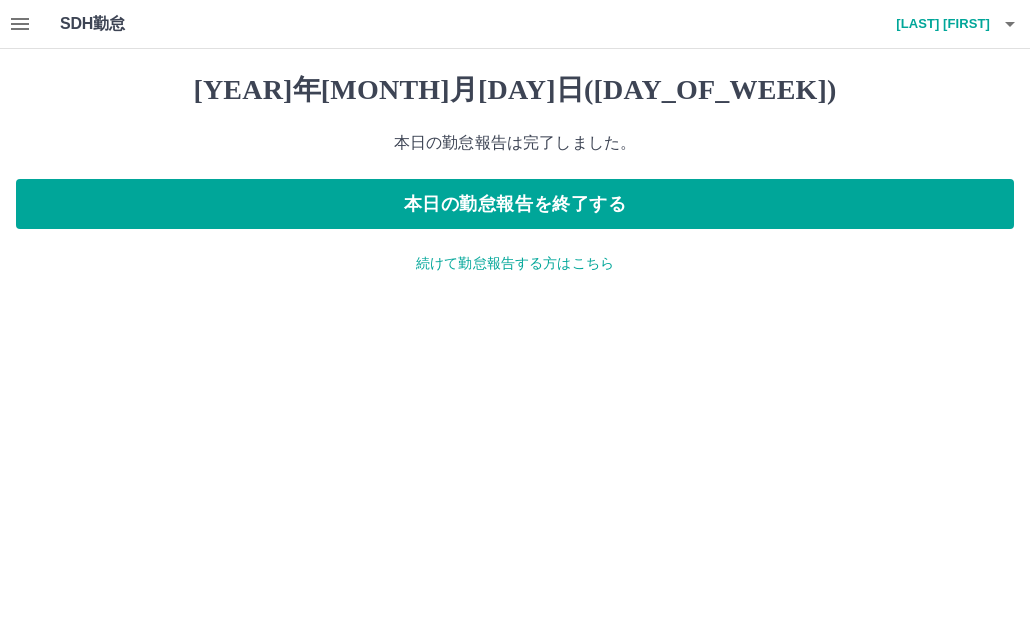 click at bounding box center [1010, 24] 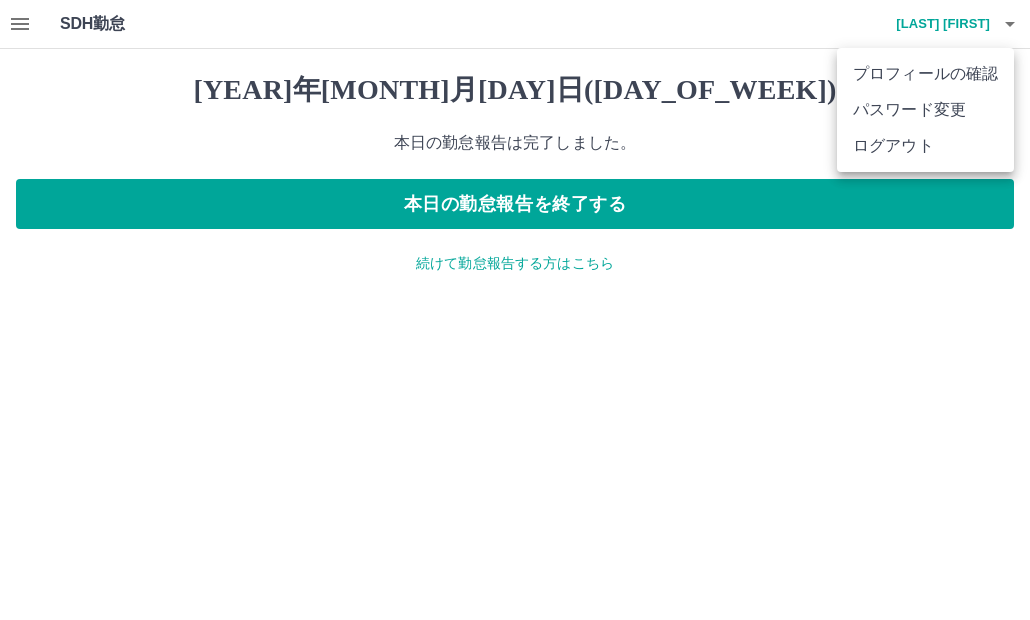 click on "[ACTION]" at bounding box center [925, 146] 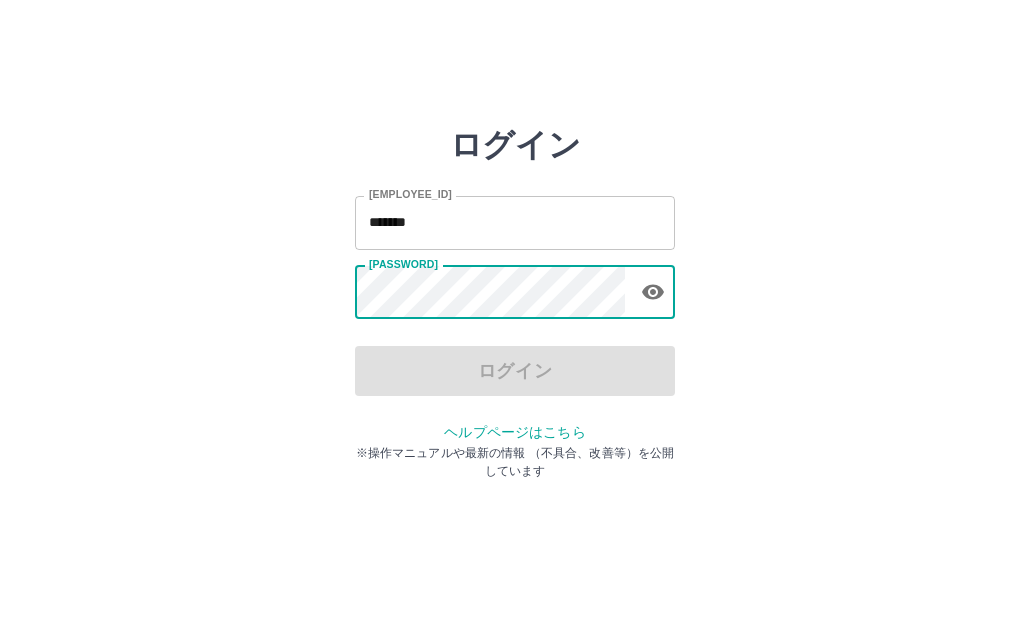 scroll, scrollTop: 0, scrollLeft: 0, axis: both 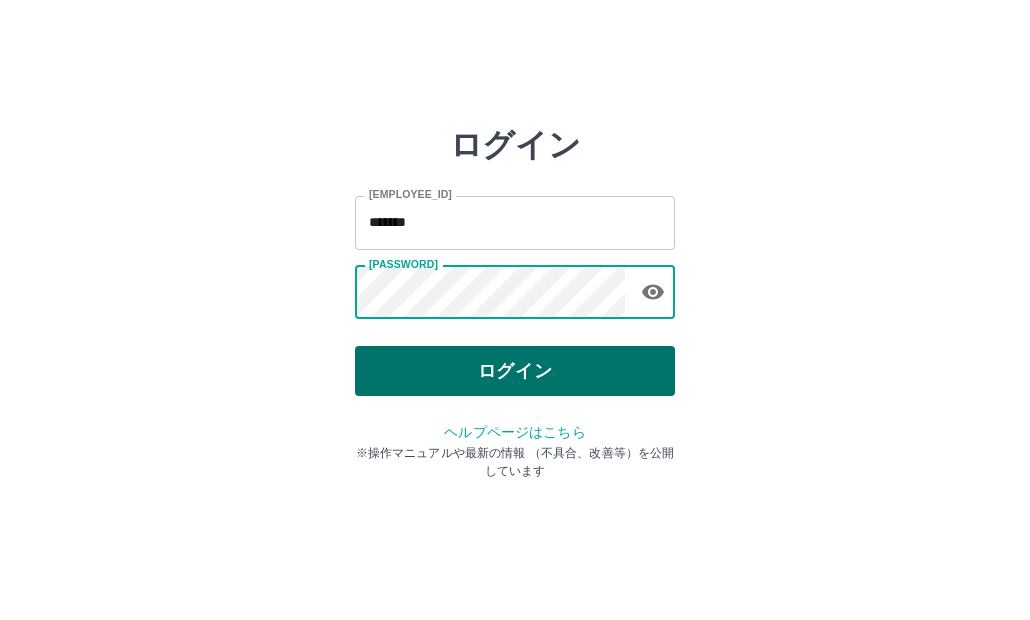 click on "ログイン" at bounding box center (515, 371) 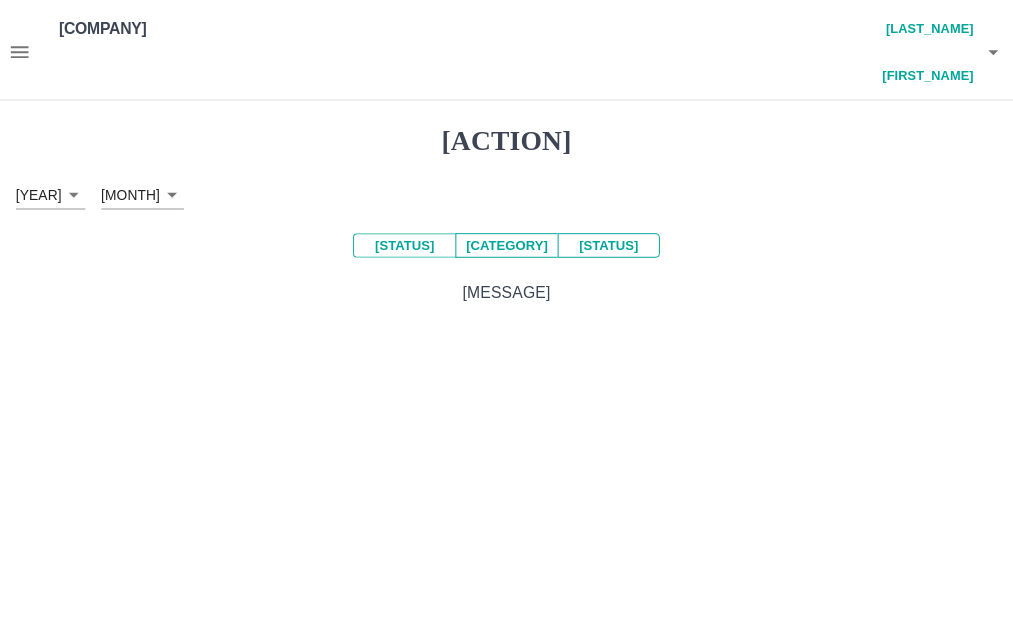 scroll, scrollTop: 0, scrollLeft: 0, axis: both 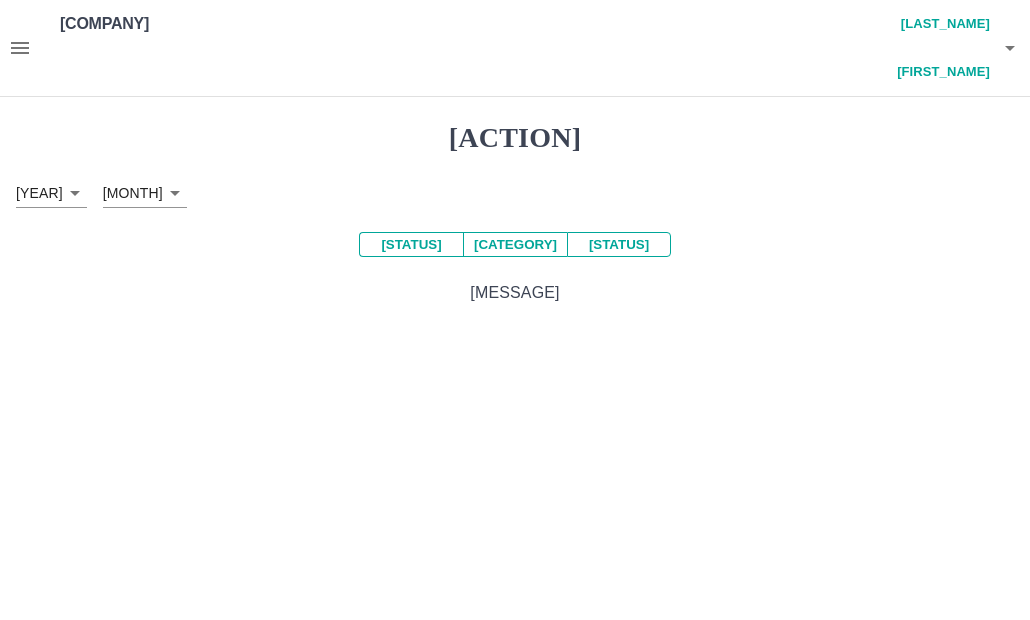 click on "[STATUS]" at bounding box center [411, 244] 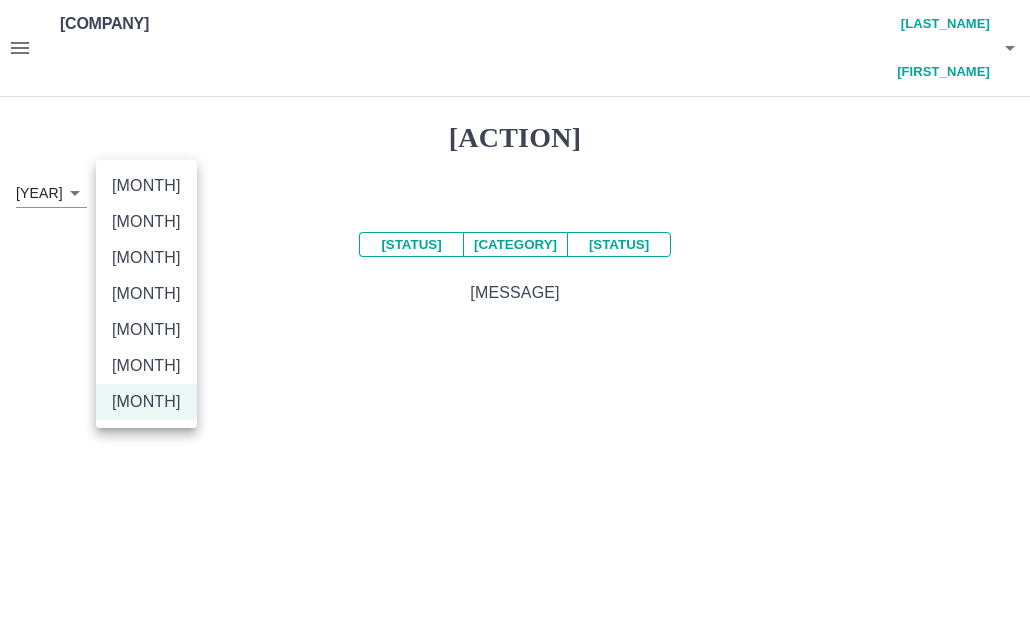 click on "[MONTH]" at bounding box center (146, 366) 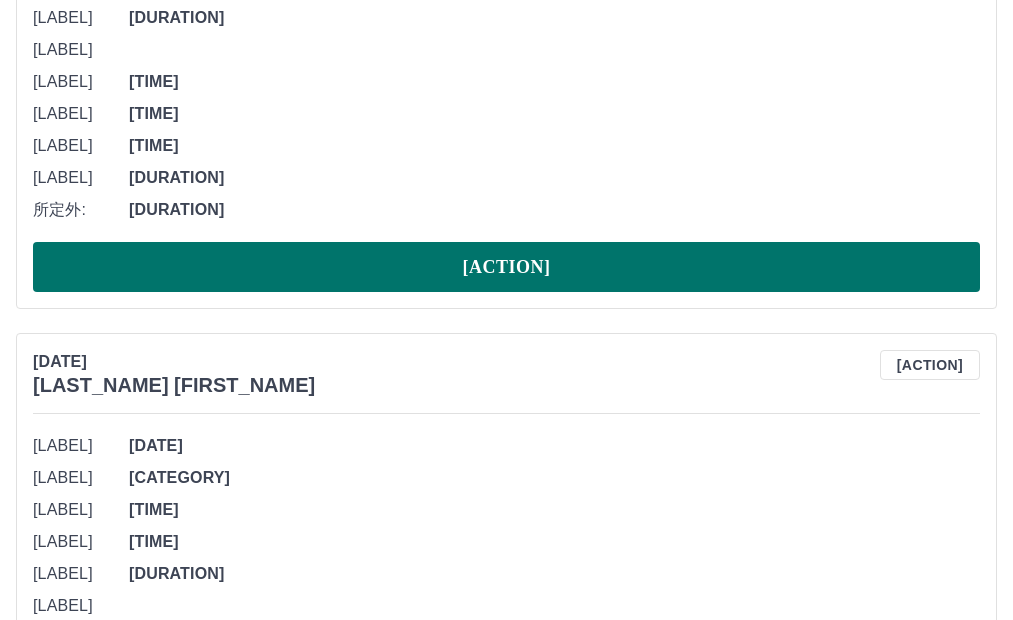 scroll, scrollTop: 500, scrollLeft: 0, axis: vertical 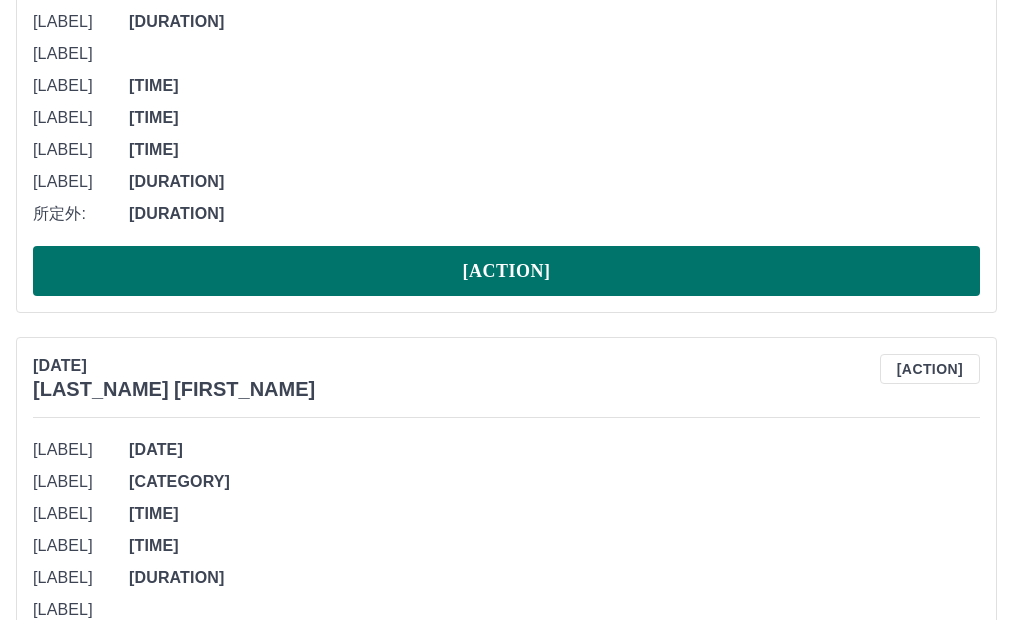 click on "[ACTION]" at bounding box center (506, 271) 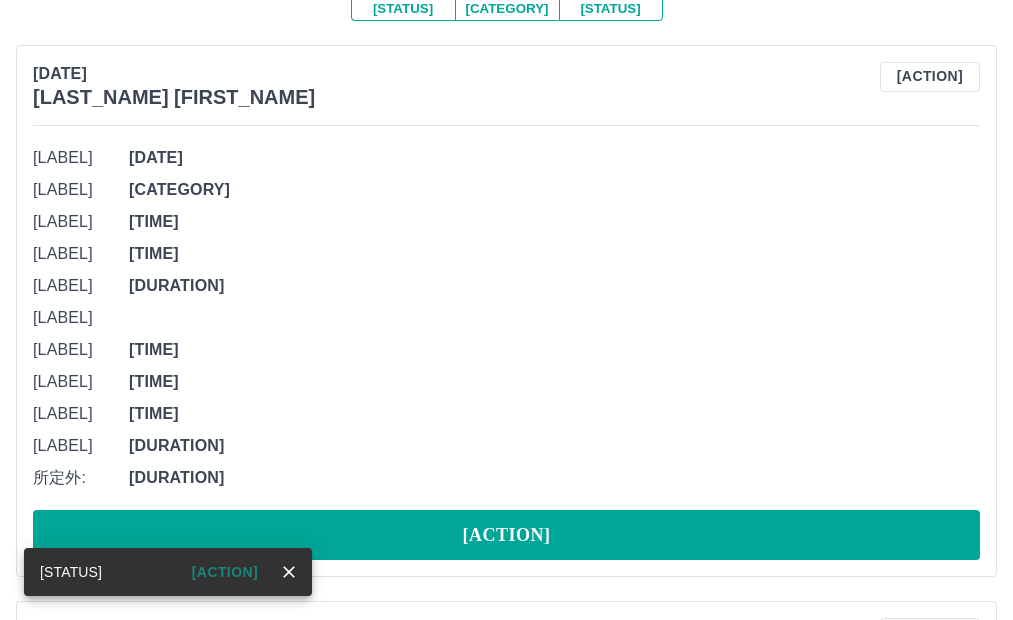 scroll, scrollTop: 400, scrollLeft: 0, axis: vertical 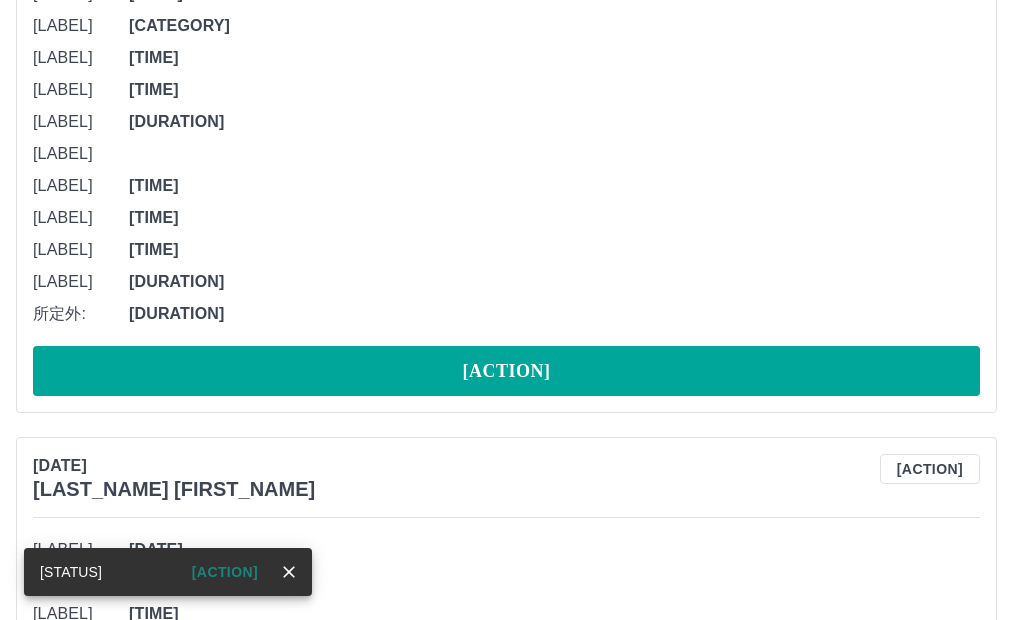 drag, startPoint x: 505, startPoint y: 334, endPoint x: 525, endPoint y: 262, distance: 74.726166 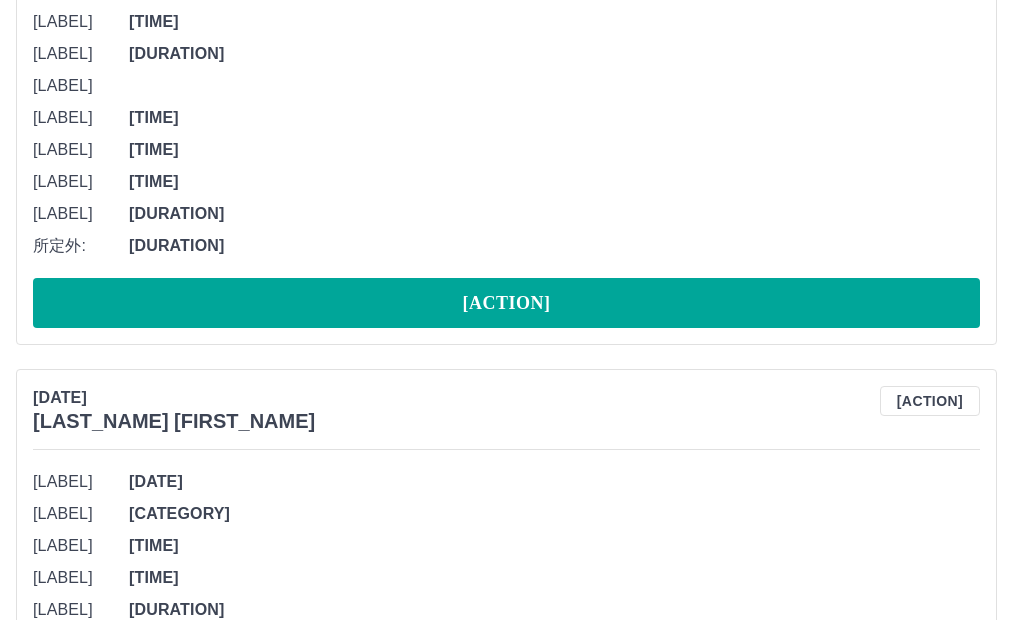 scroll, scrollTop: 500, scrollLeft: 0, axis: vertical 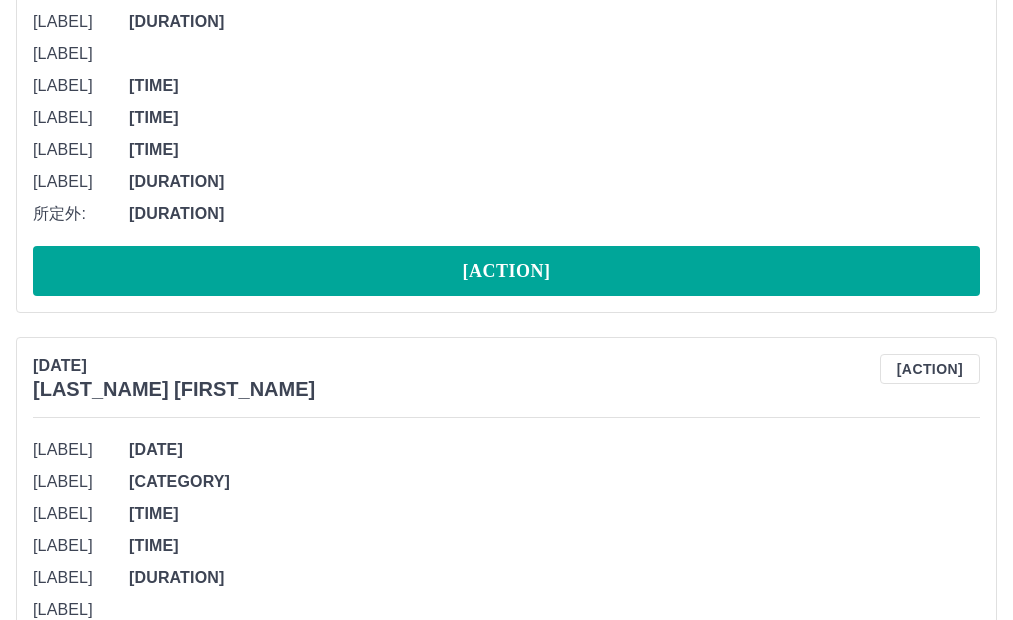 click on "[ACTION]" at bounding box center (506, 271) 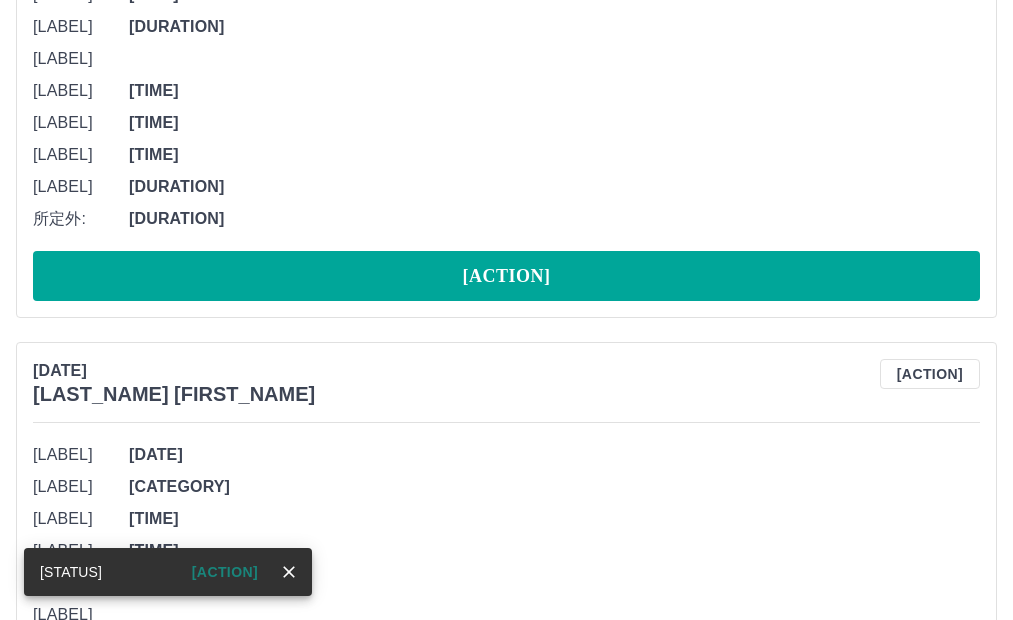scroll, scrollTop: 500, scrollLeft: 0, axis: vertical 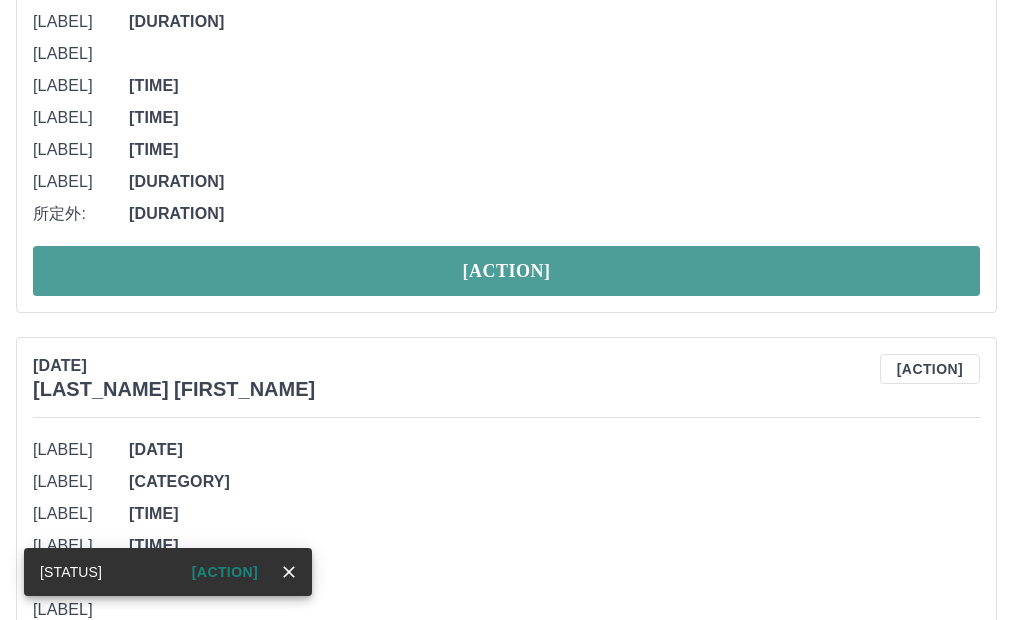 click on "[ACTION]" at bounding box center (506, 271) 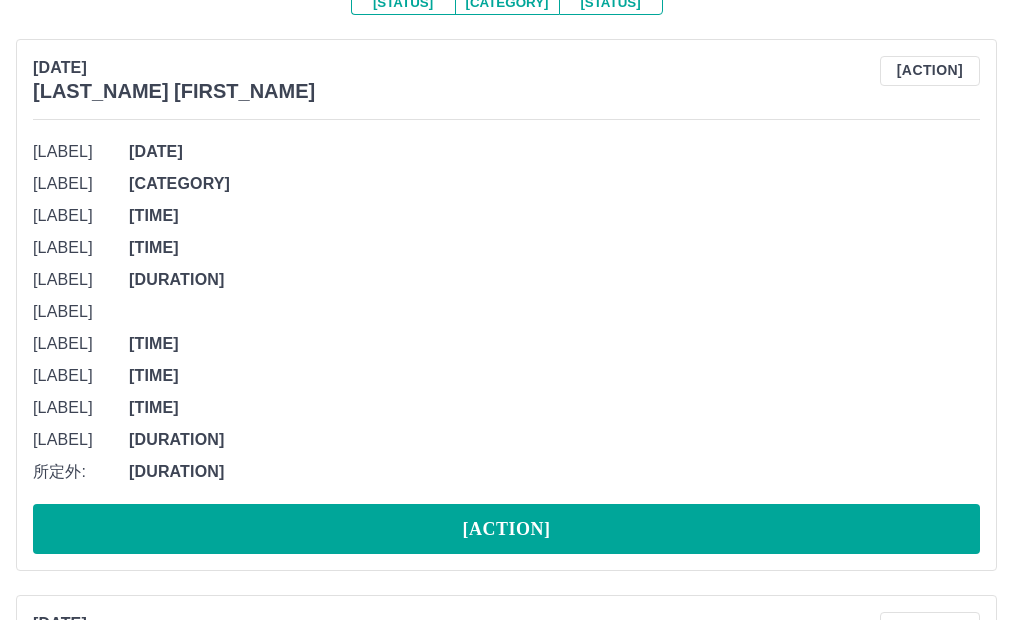 scroll, scrollTop: 300, scrollLeft: 0, axis: vertical 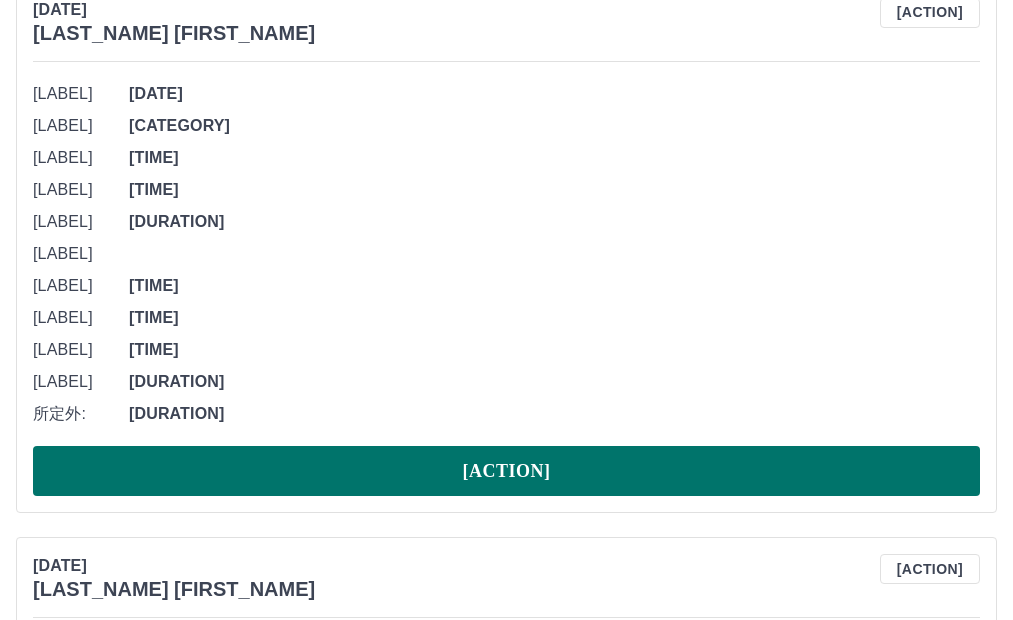 click on "[ACTION]" at bounding box center (506, 471) 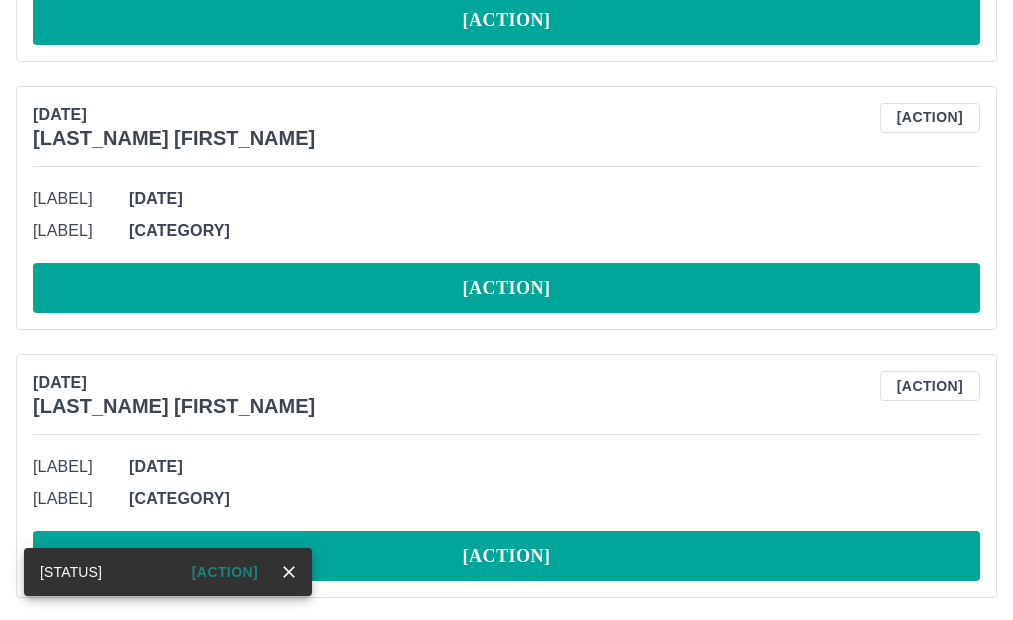 scroll, scrollTop: 1600, scrollLeft: 0, axis: vertical 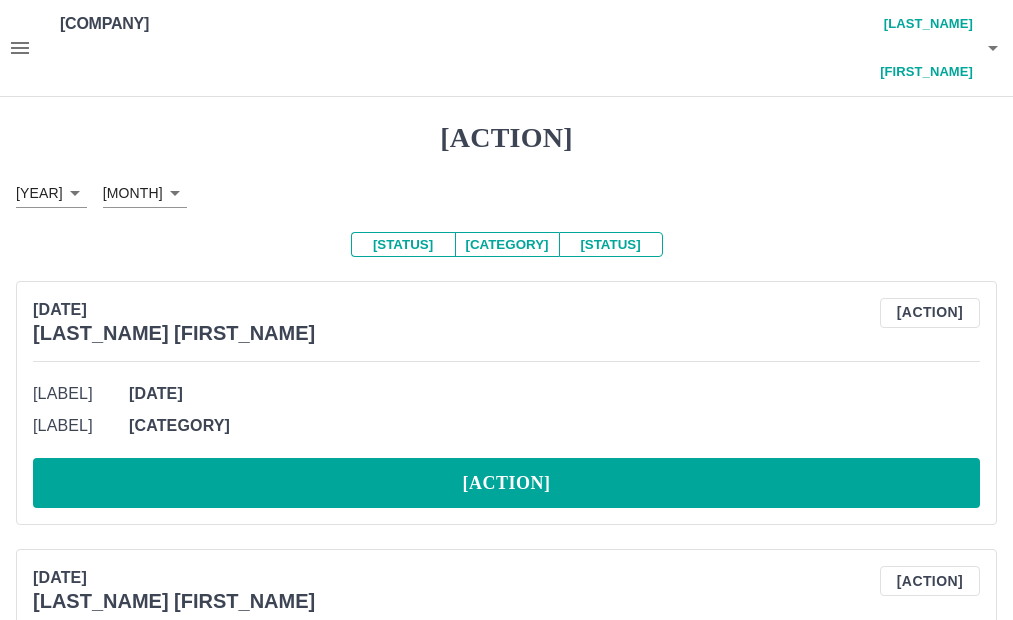 click at bounding box center [20, 48] 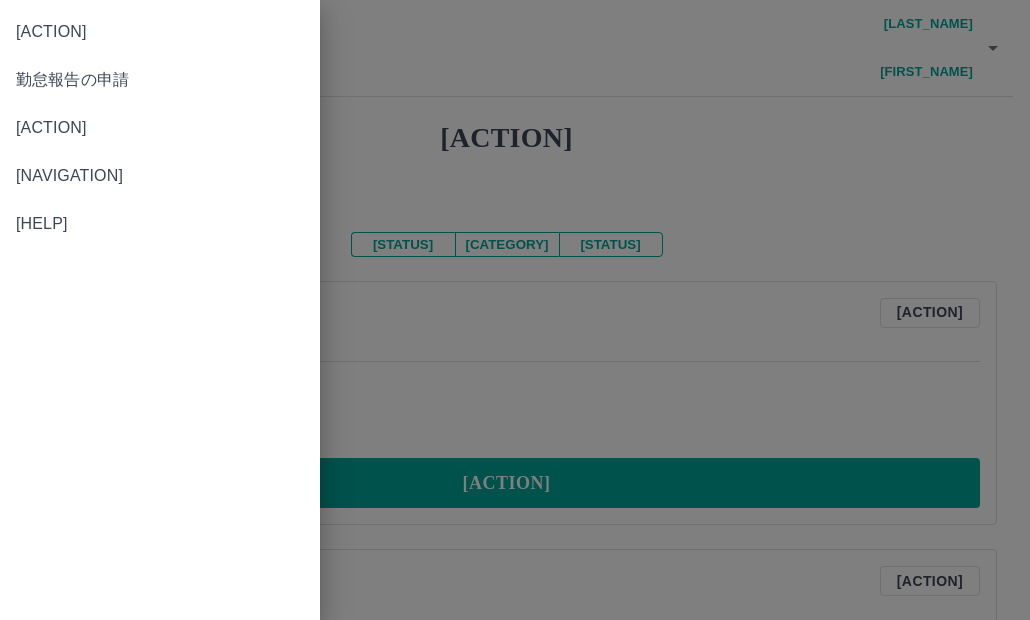 click on "勤怠報告の申請" at bounding box center (160, 32) 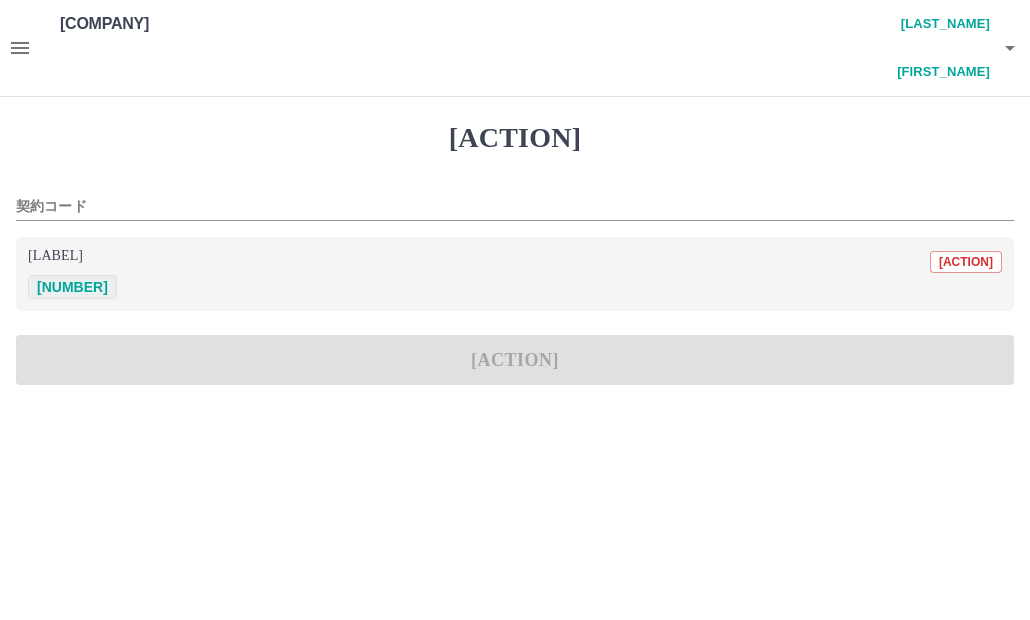 click on "[NUMBER]" at bounding box center [72, 287] 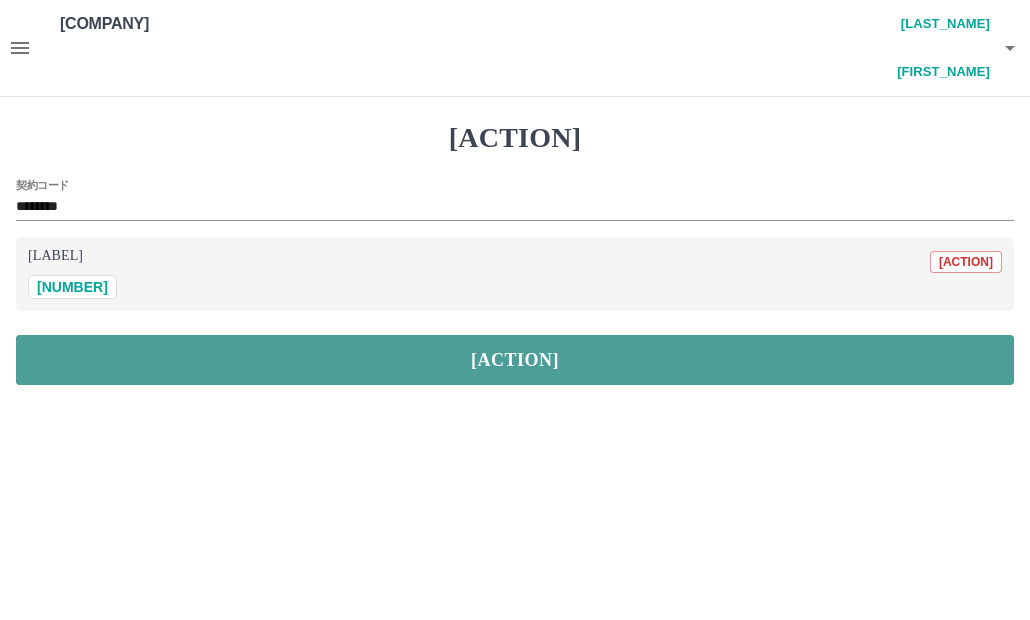 click on "[ACTION]" at bounding box center (515, 360) 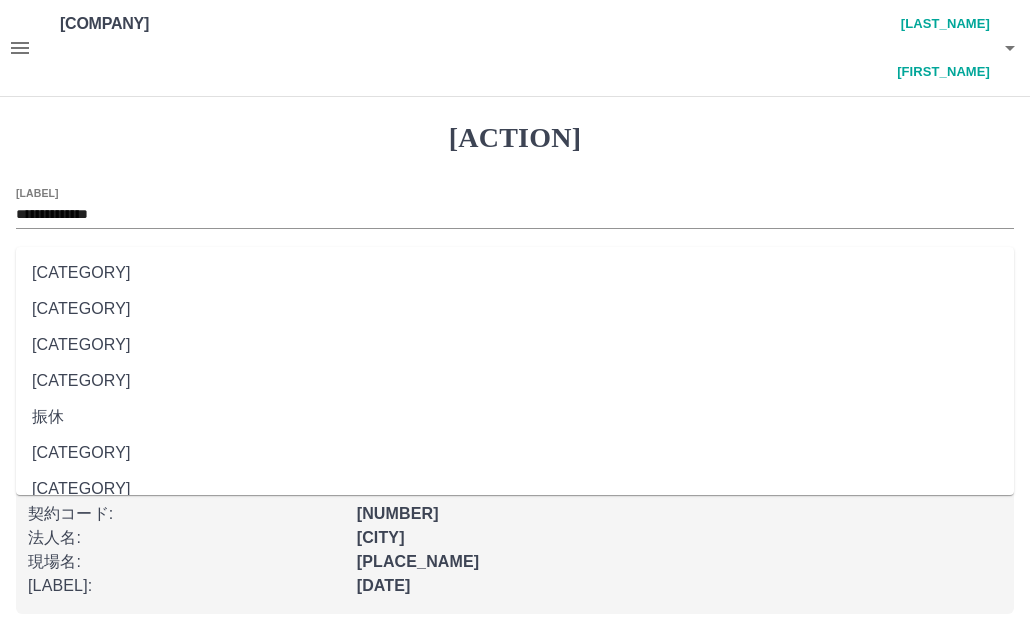 click on "[LABEL]" at bounding box center (515, 281) 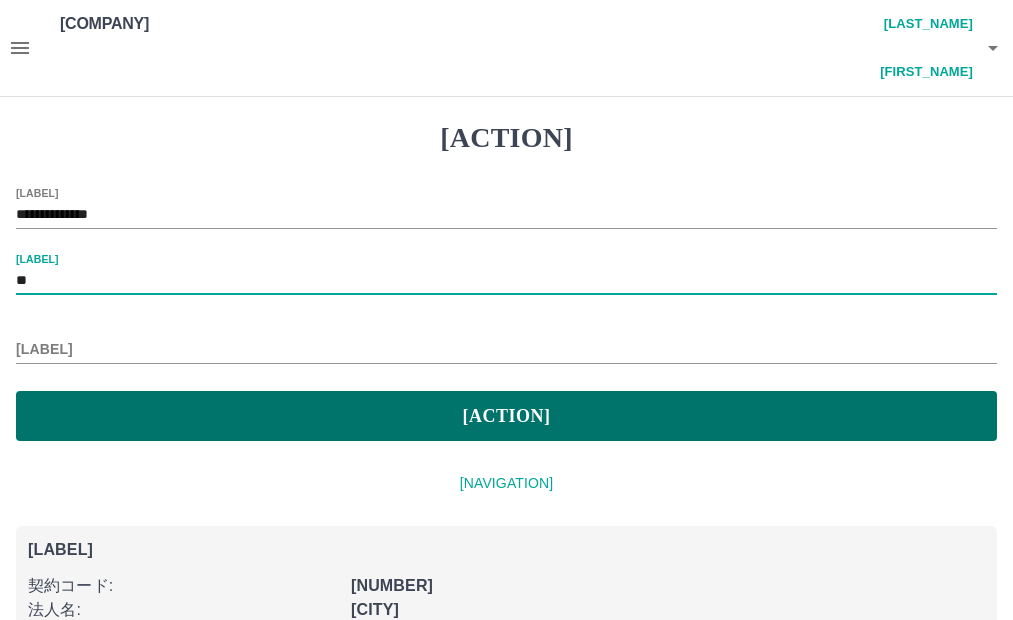 click on "[ACTION]" at bounding box center [506, 416] 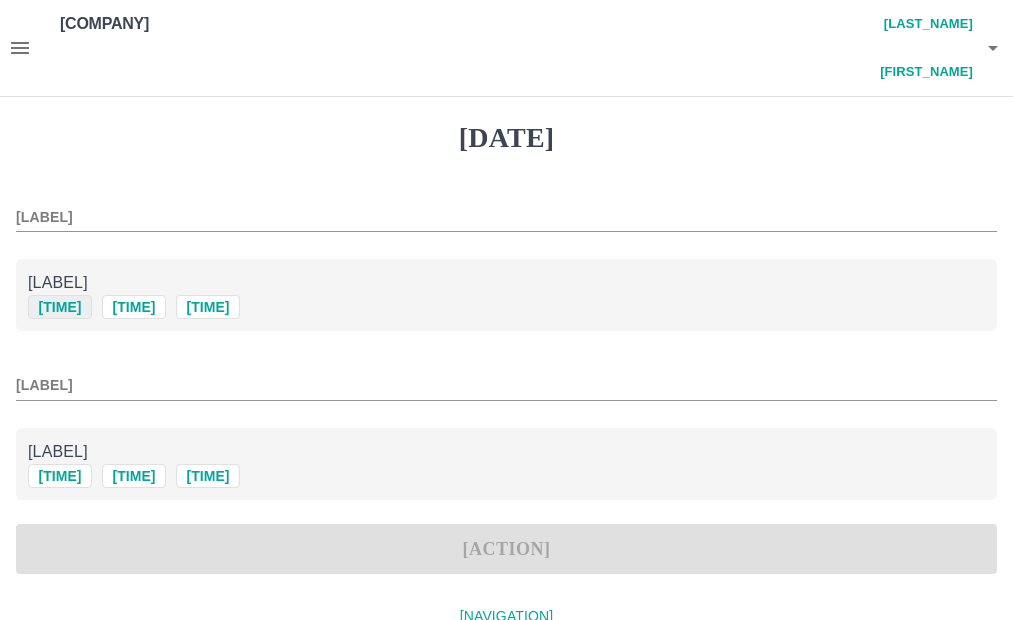 click on "[TIME]" at bounding box center (60, 307) 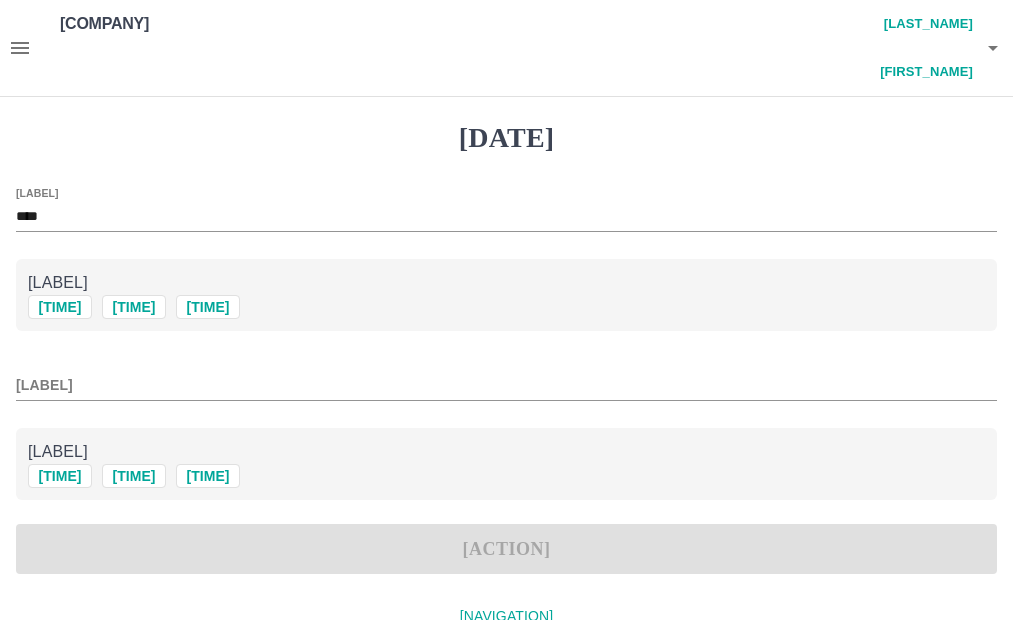 click on "[LABEL]" at bounding box center [506, 385] 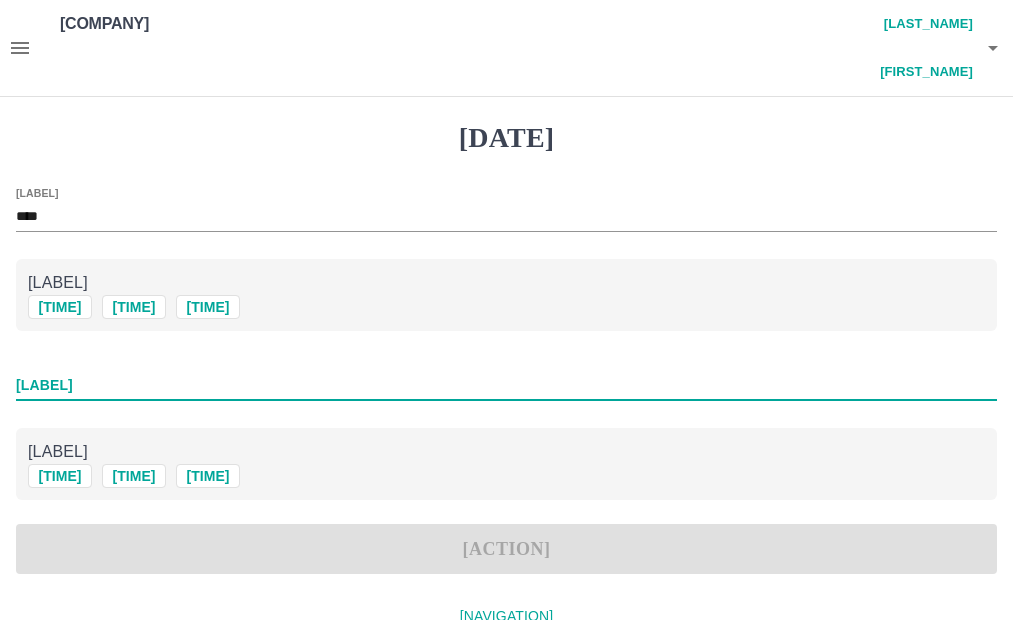 type on "[MASKED]" 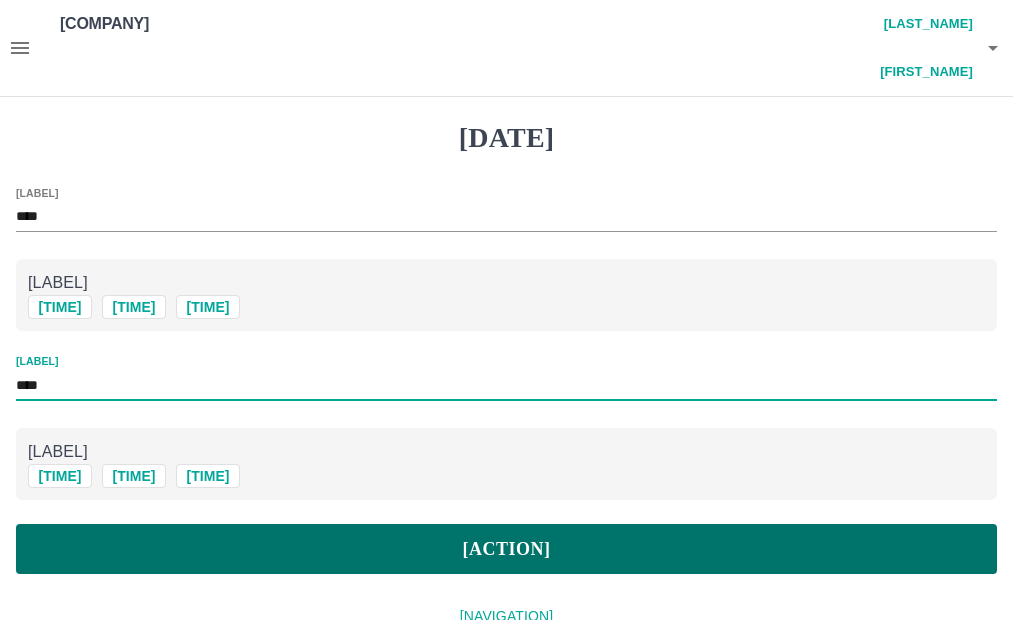 click on "[ACTION]" at bounding box center [506, 549] 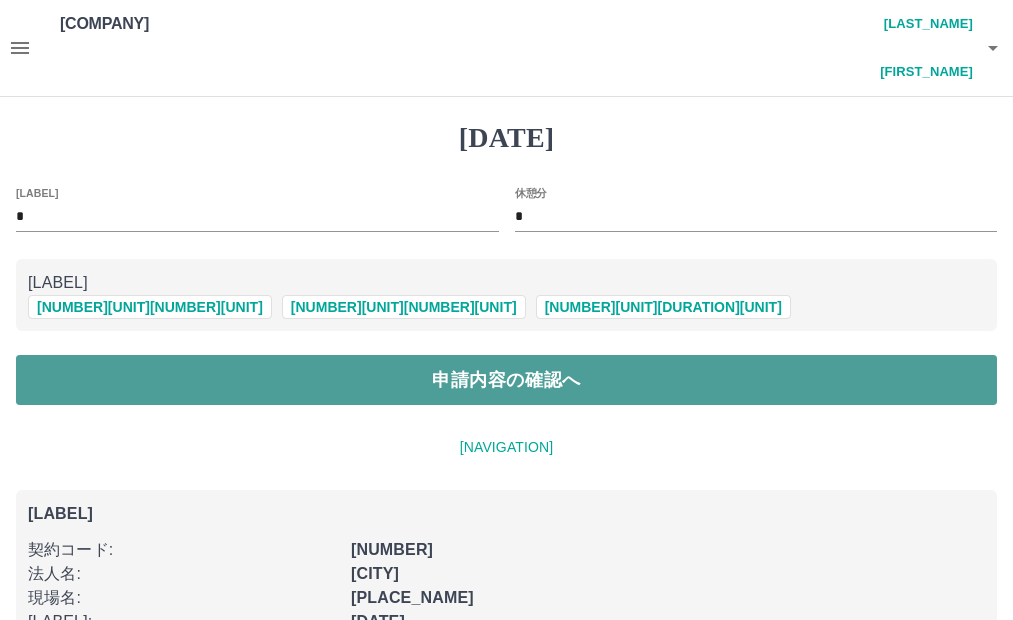 click on "申請内容の確認へ" at bounding box center (506, 380) 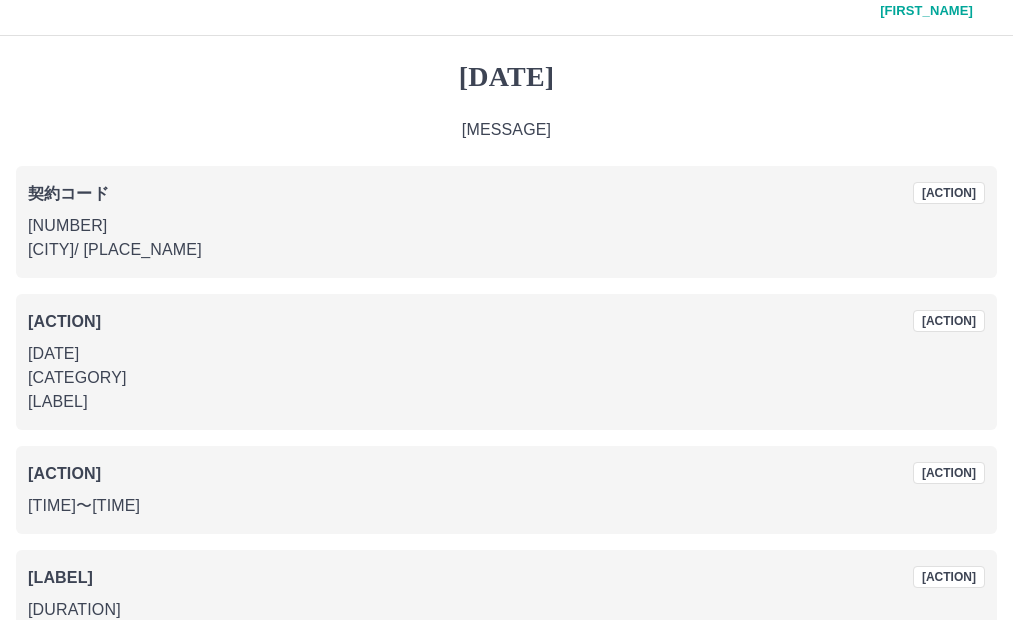 scroll, scrollTop: 129, scrollLeft: 0, axis: vertical 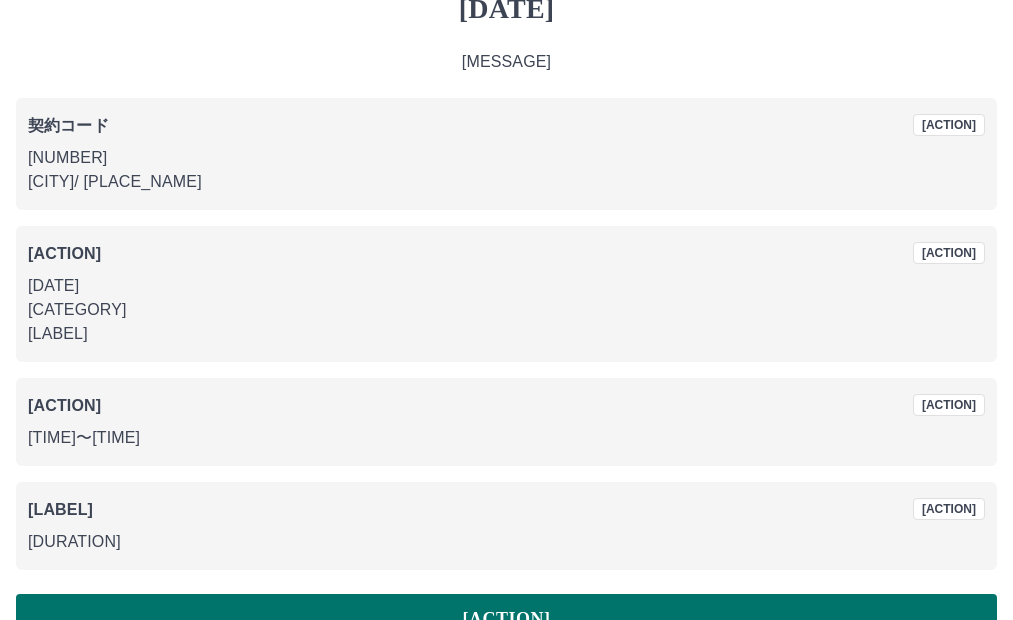click on "[ACTION]" at bounding box center (506, 619) 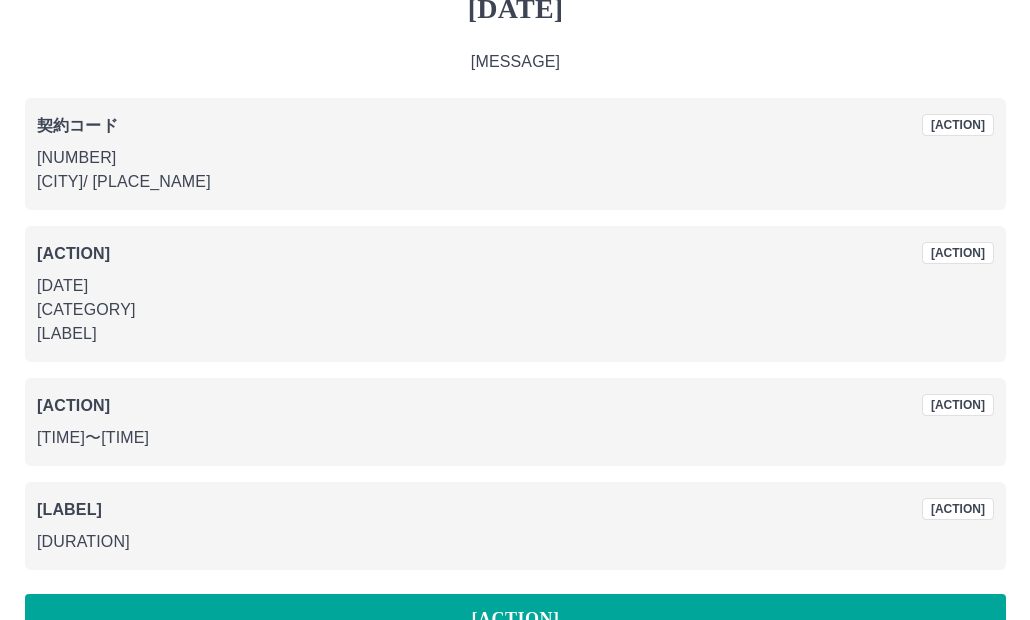 scroll, scrollTop: 0, scrollLeft: 0, axis: both 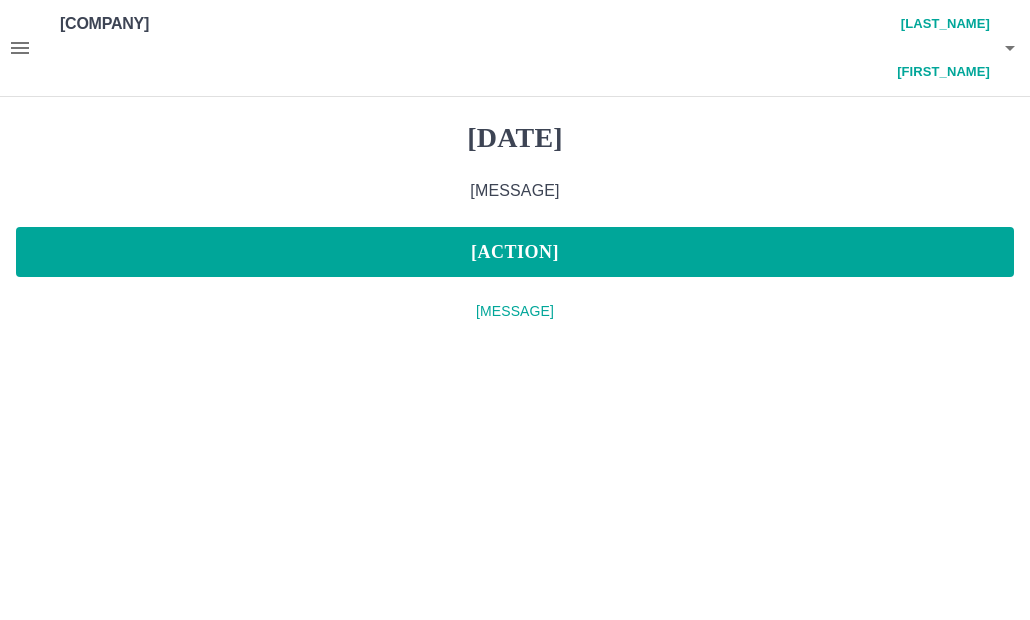 click at bounding box center (1010, 48) 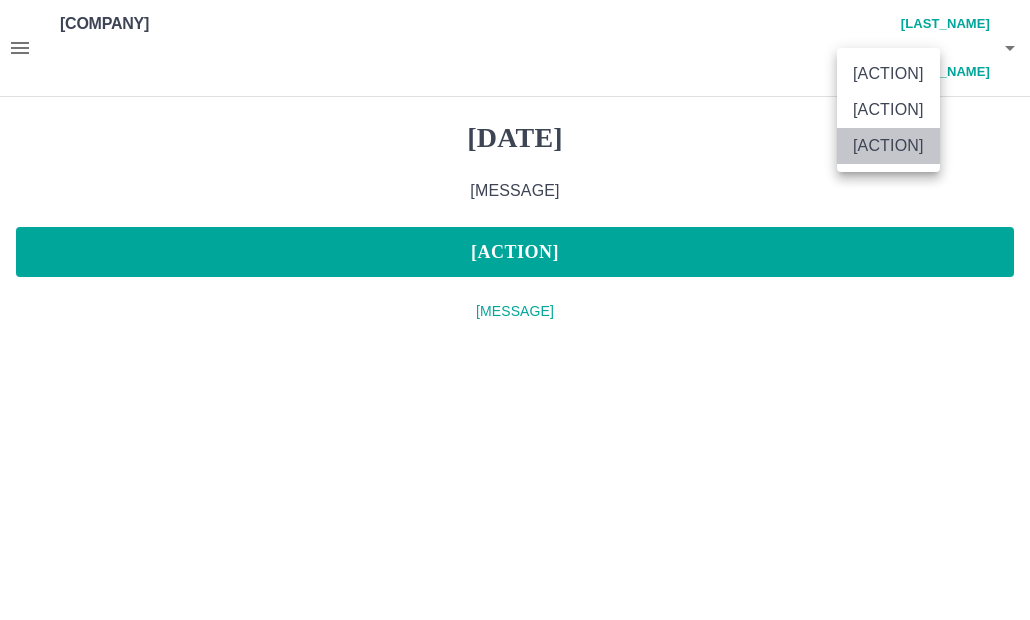 click on "[ACTION]" at bounding box center (888, 146) 